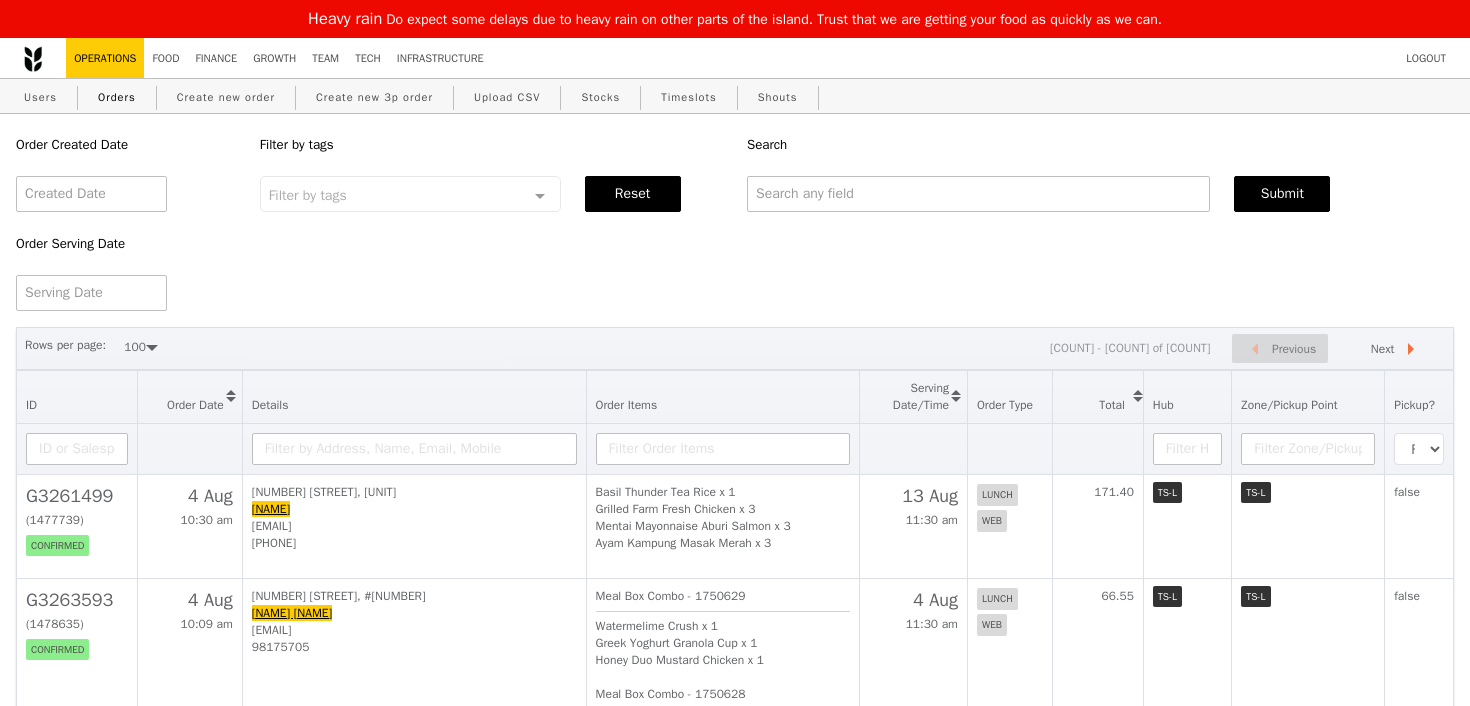select on "100" 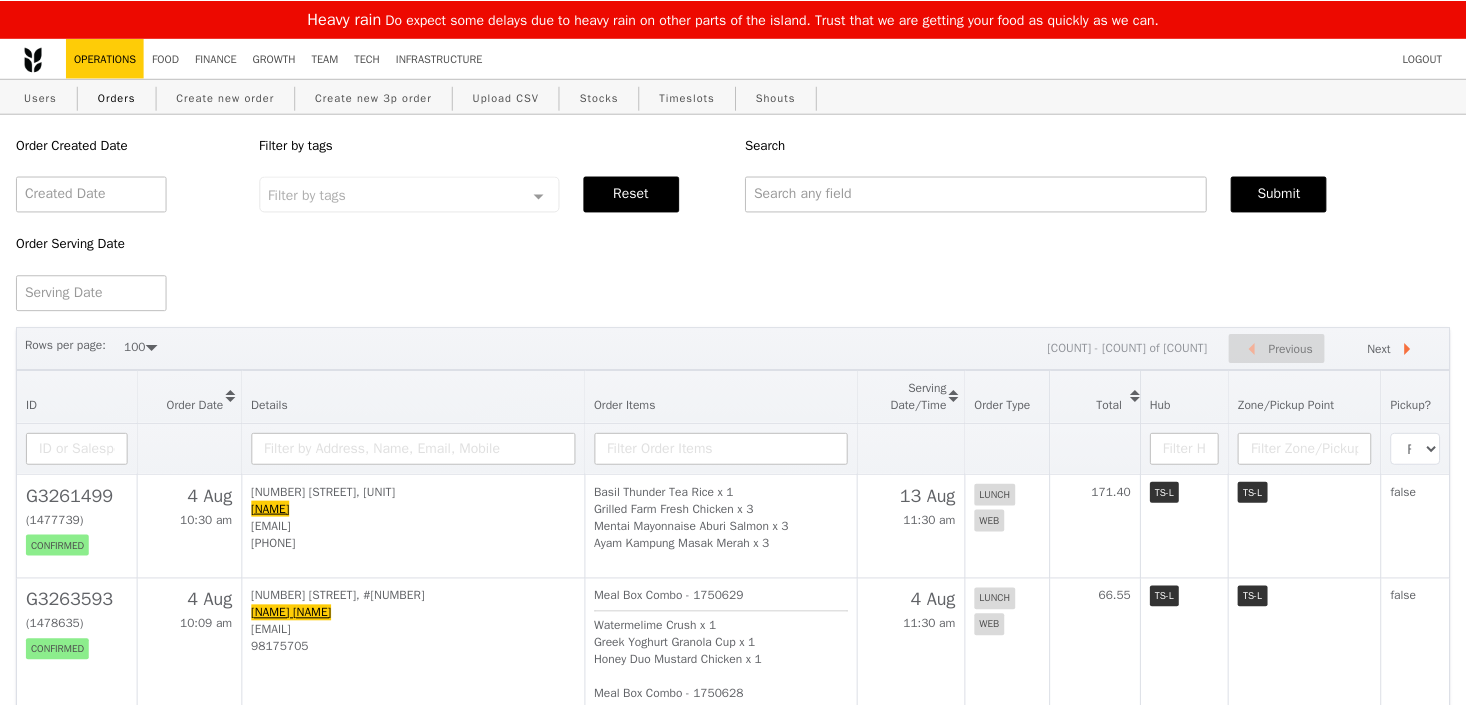 scroll, scrollTop: 0, scrollLeft: 0, axis: both 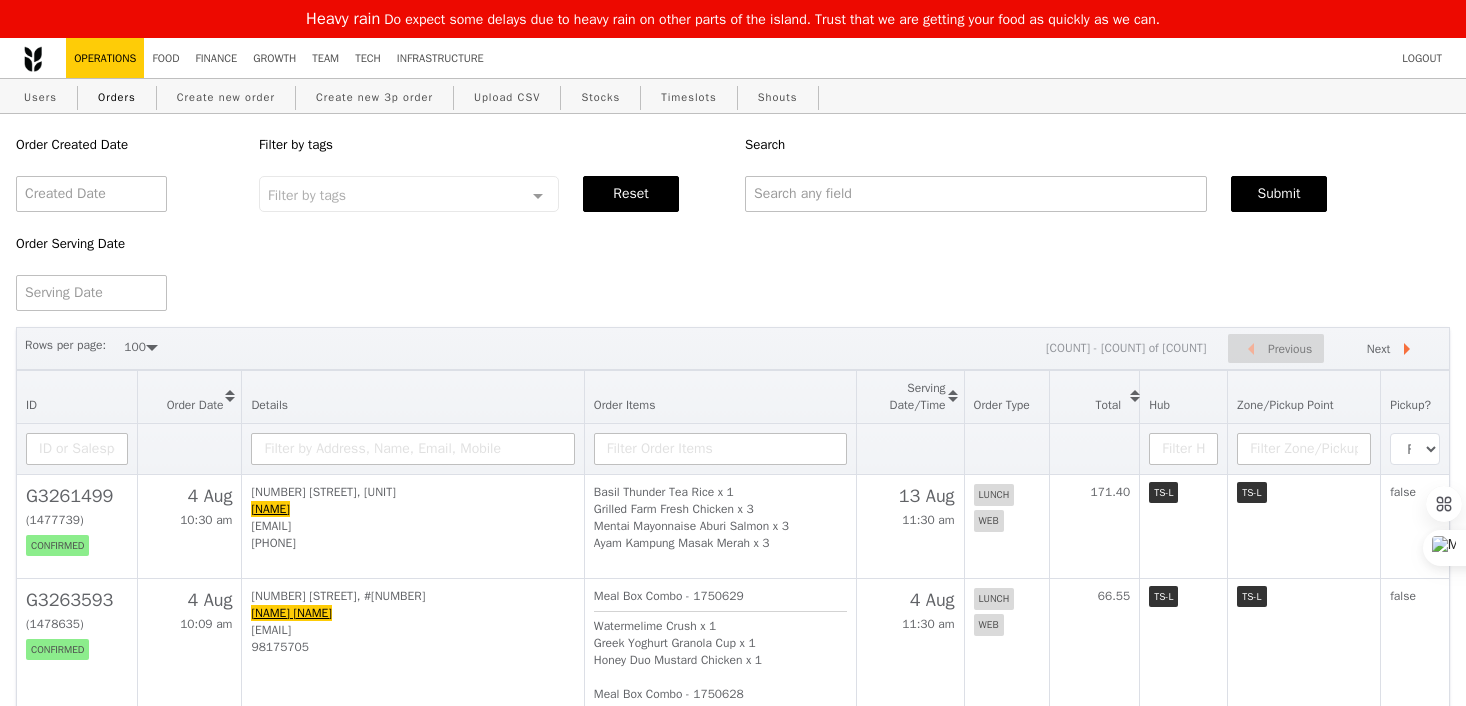 click on "Users
Orders
Create new order
Create new 3p order
Upload CSV
Stocks
Timeslots
Shouts" at bounding box center [733, 96] 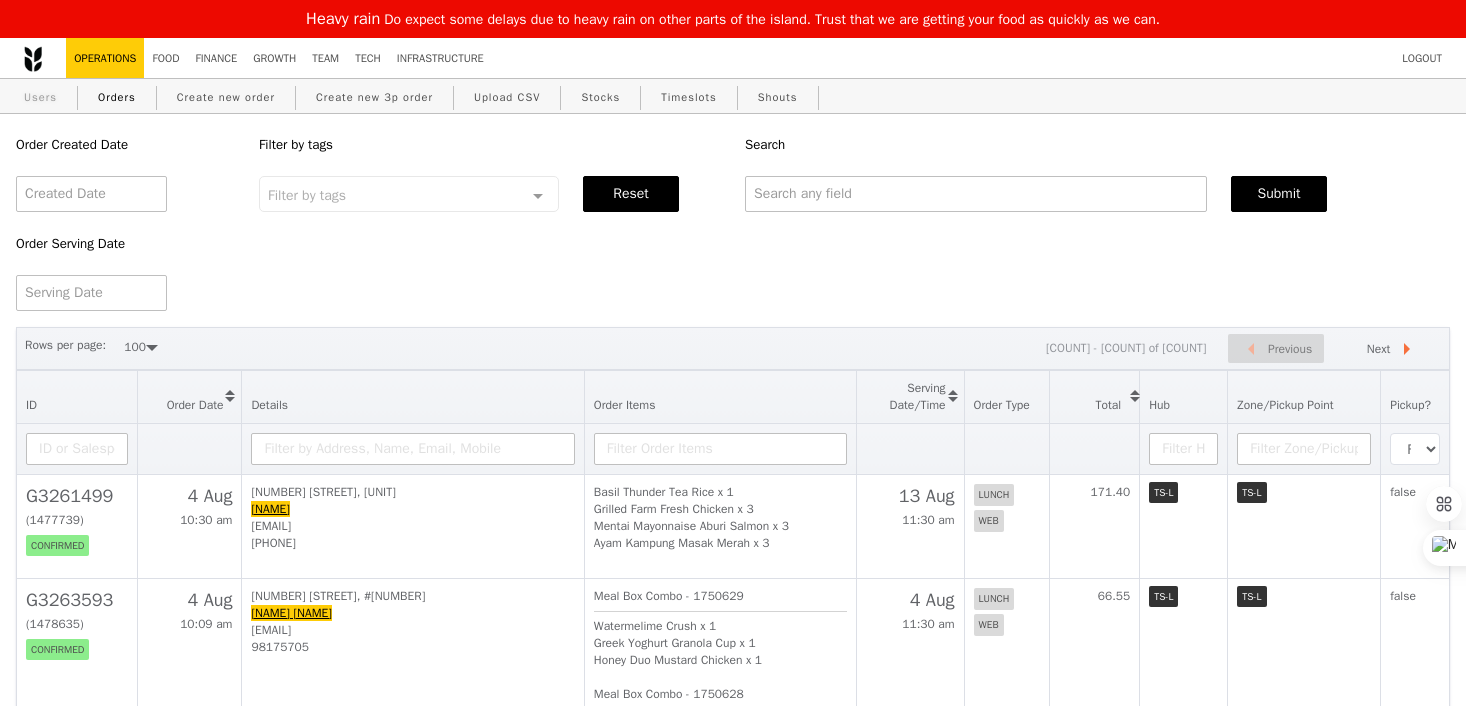 click on "Users" at bounding box center [40, 97] 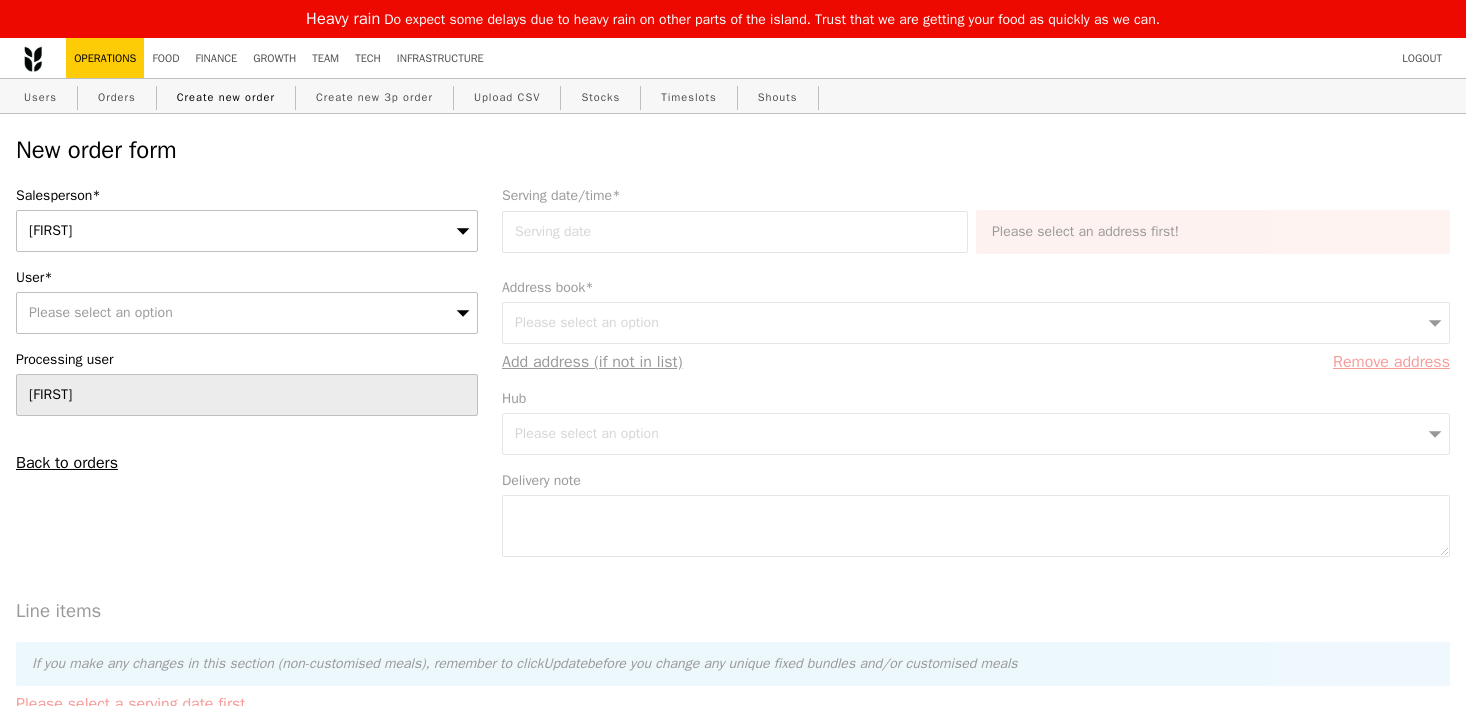 scroll, scrollTop: 0, scrollLeft: 0, axis: both 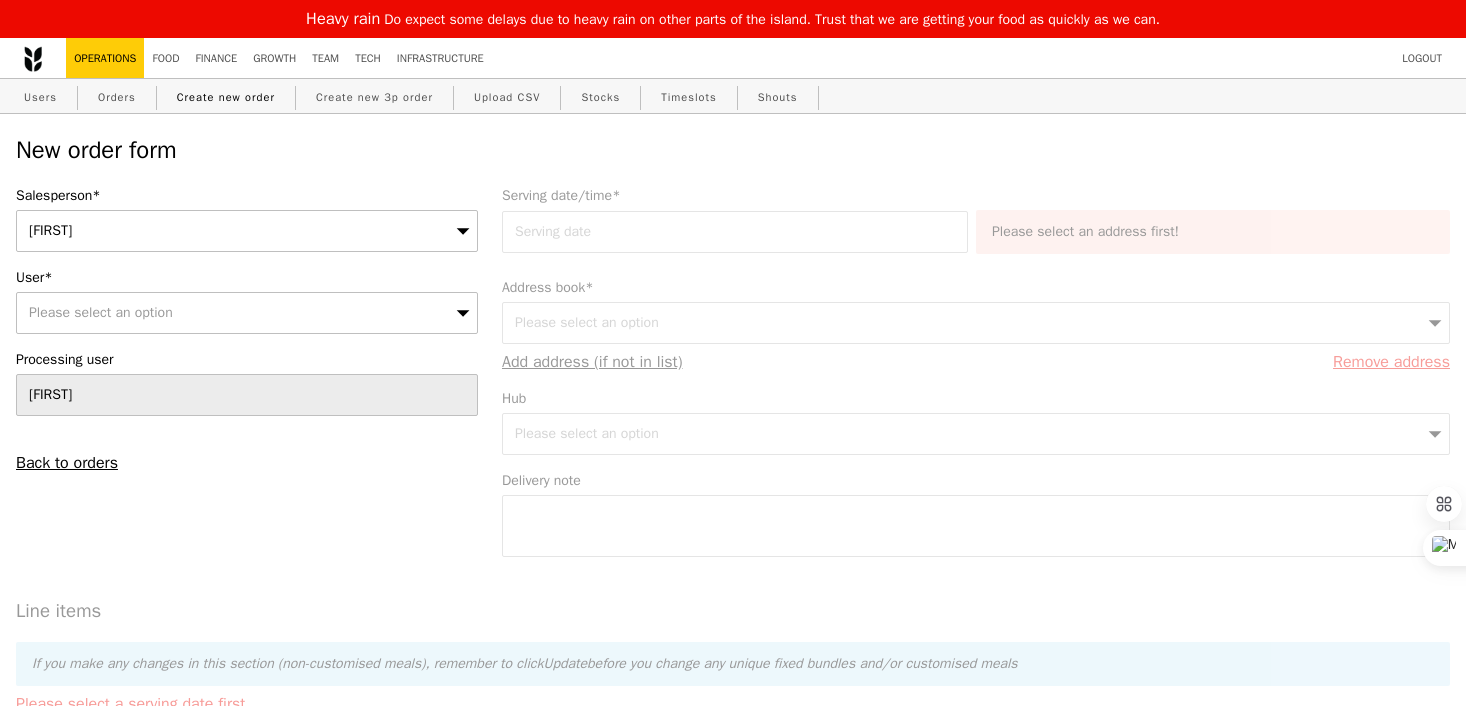 click on "[FIRST]" at bounding box center (247, 231) 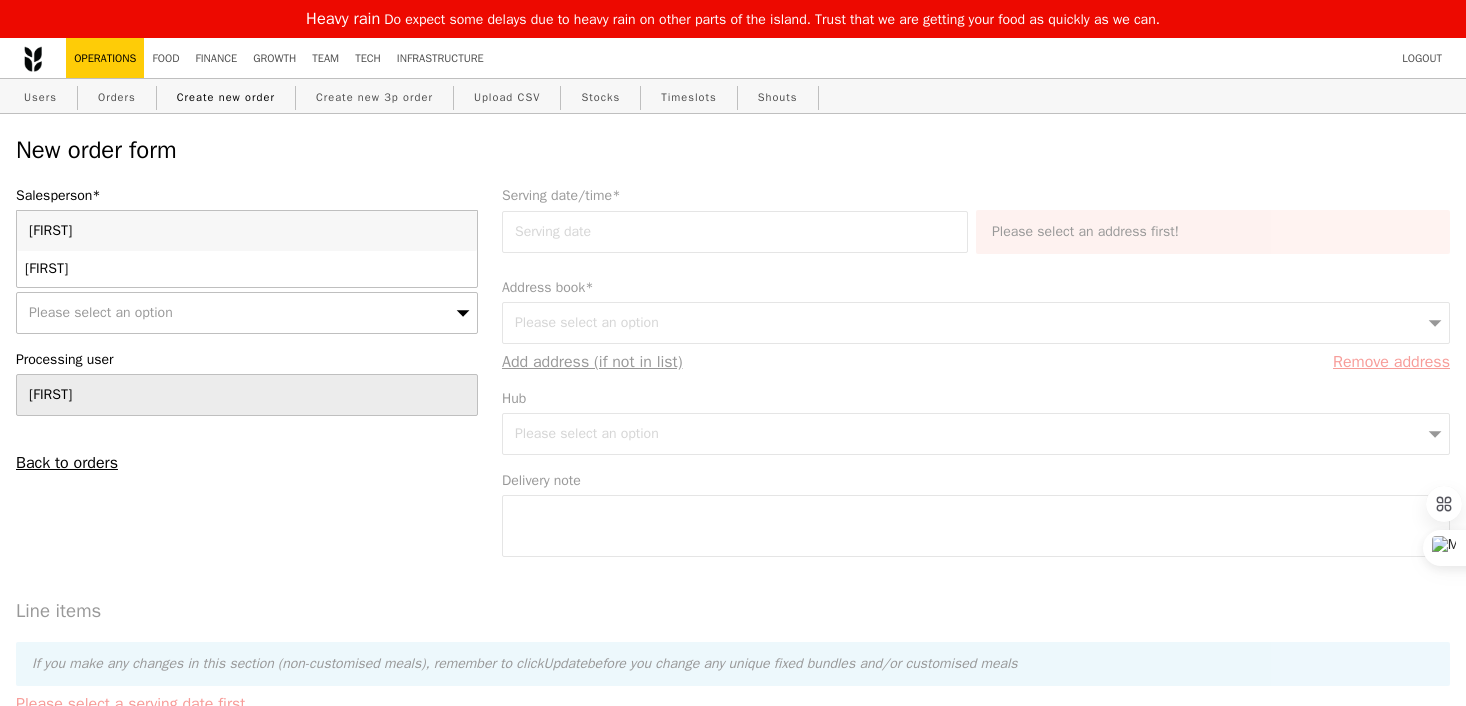 type on "[FIRST]" 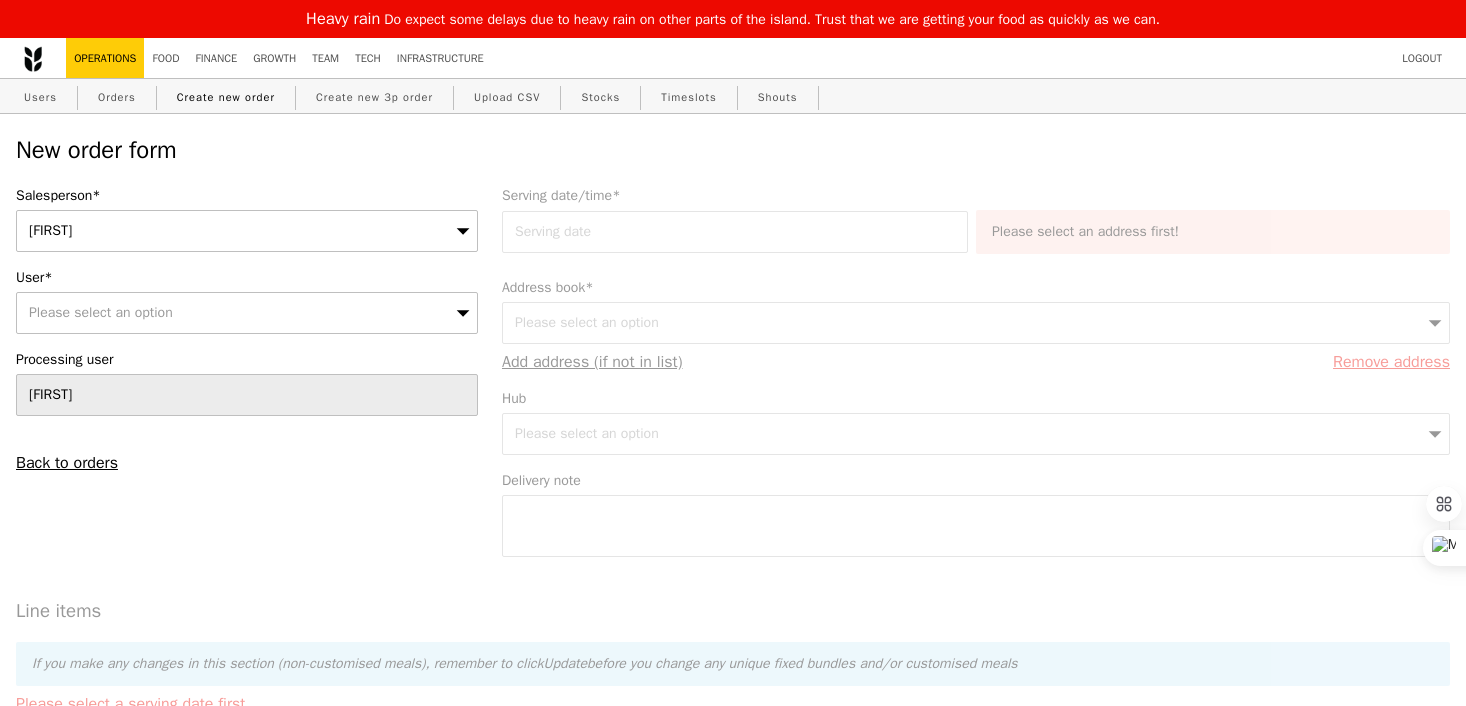 click on "Please select an option" at bounding box center (247, 313) 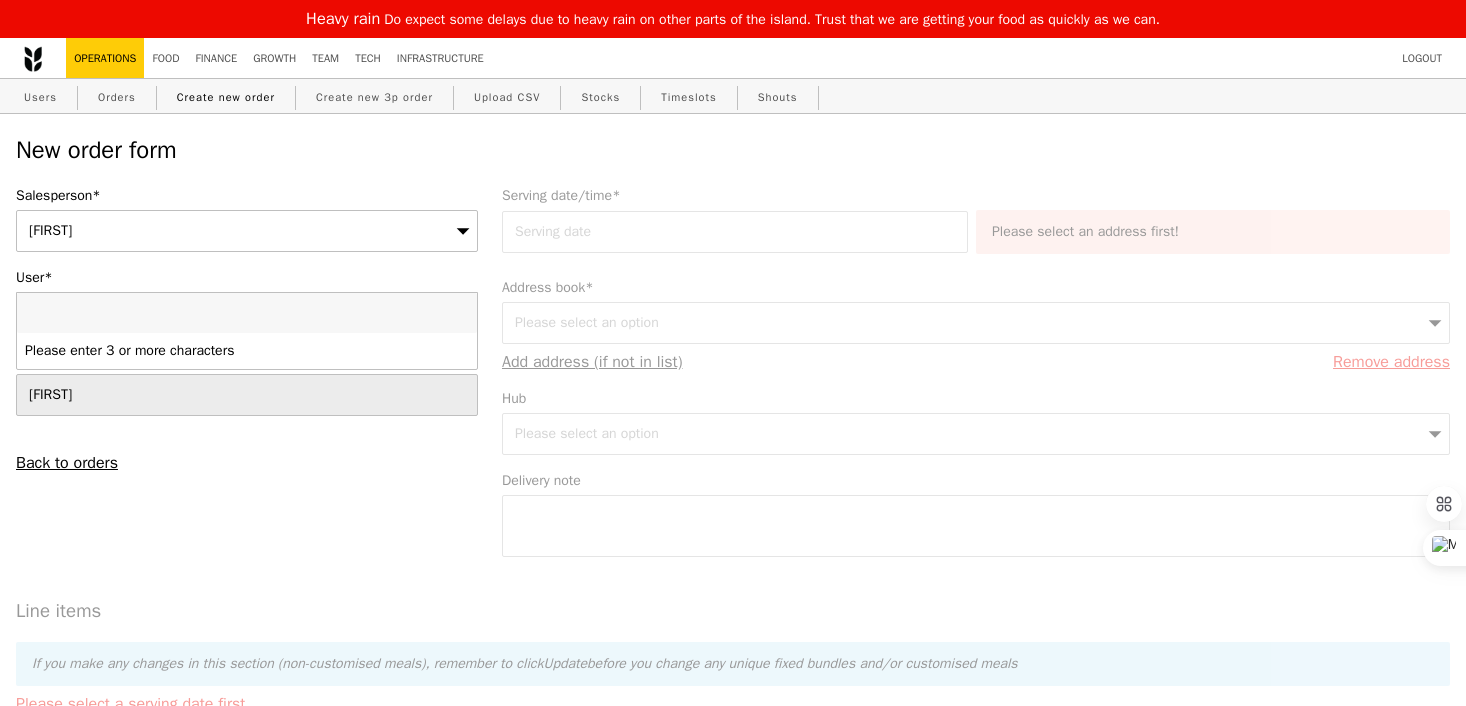type on "[EMAIL]" 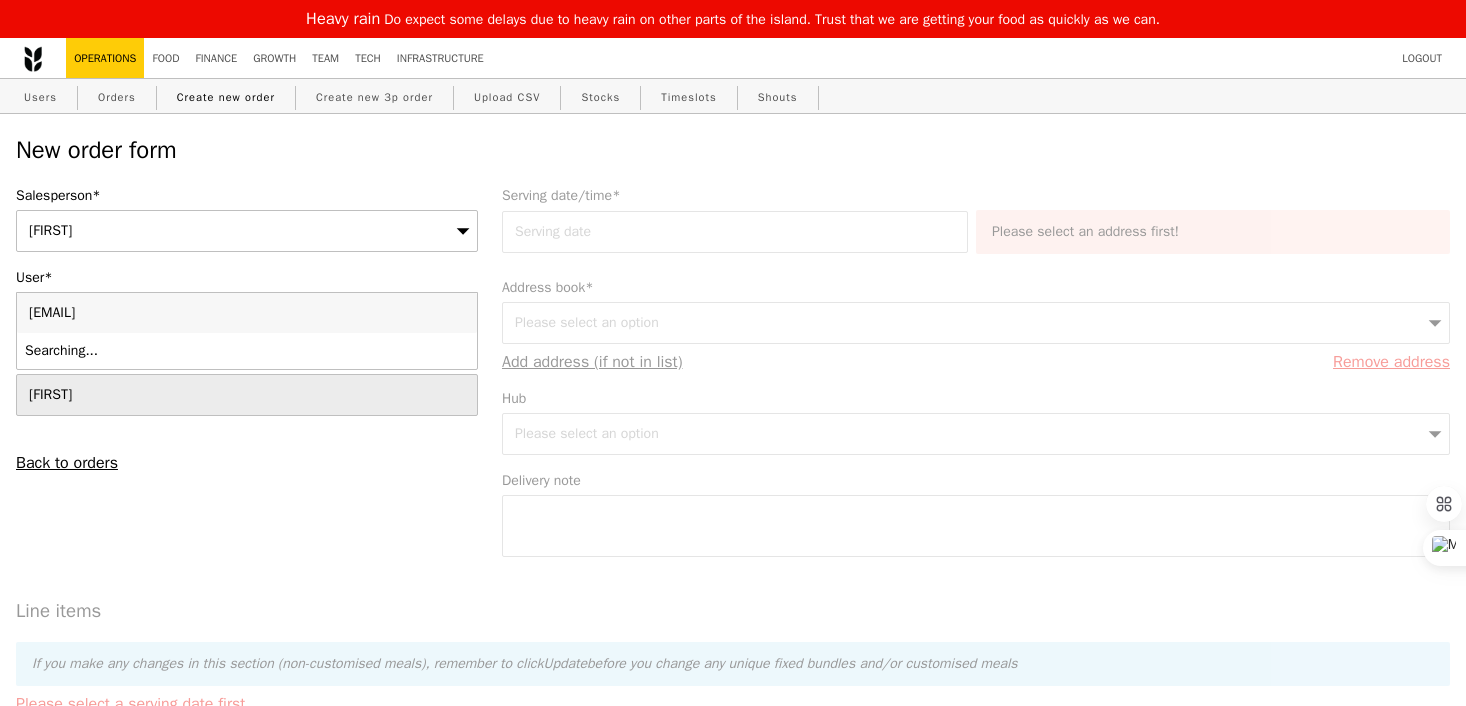 type on "Confirm" 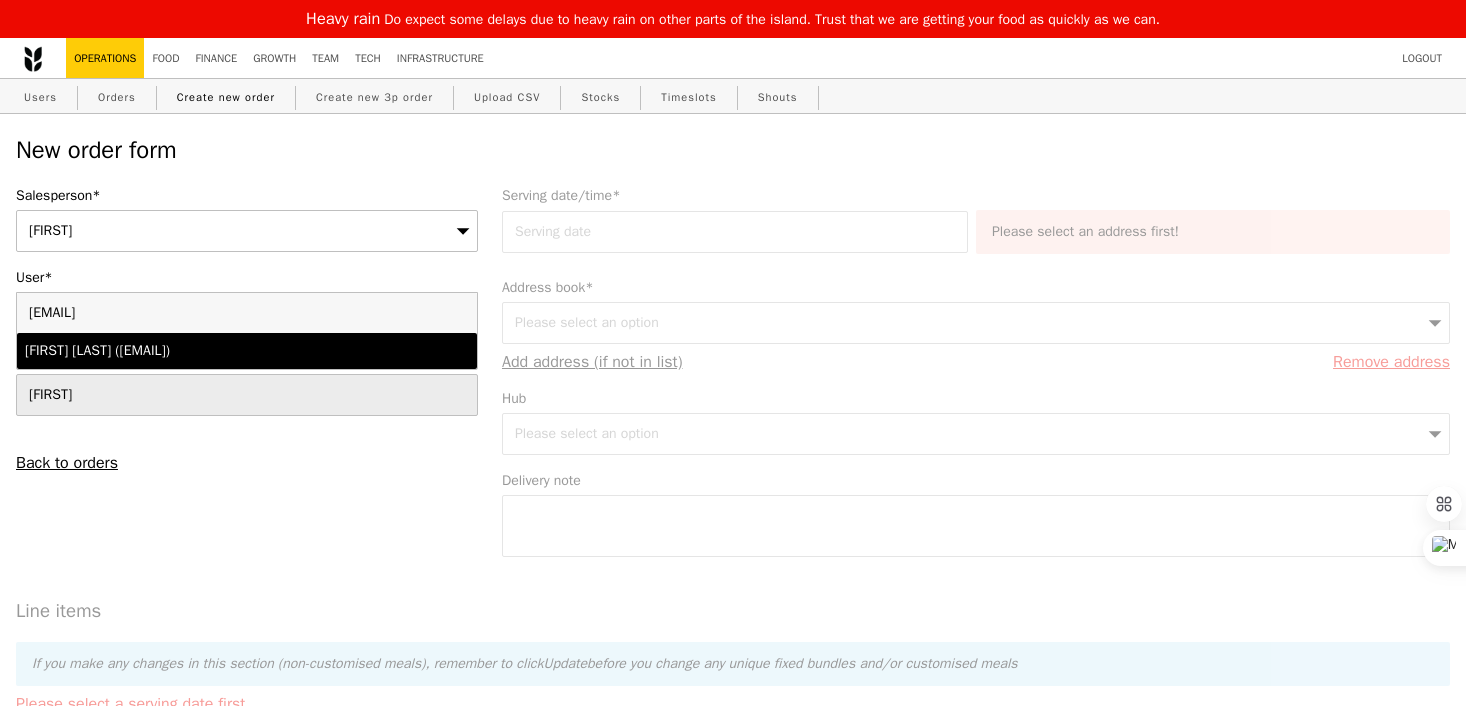 type on "[EMAIL]" 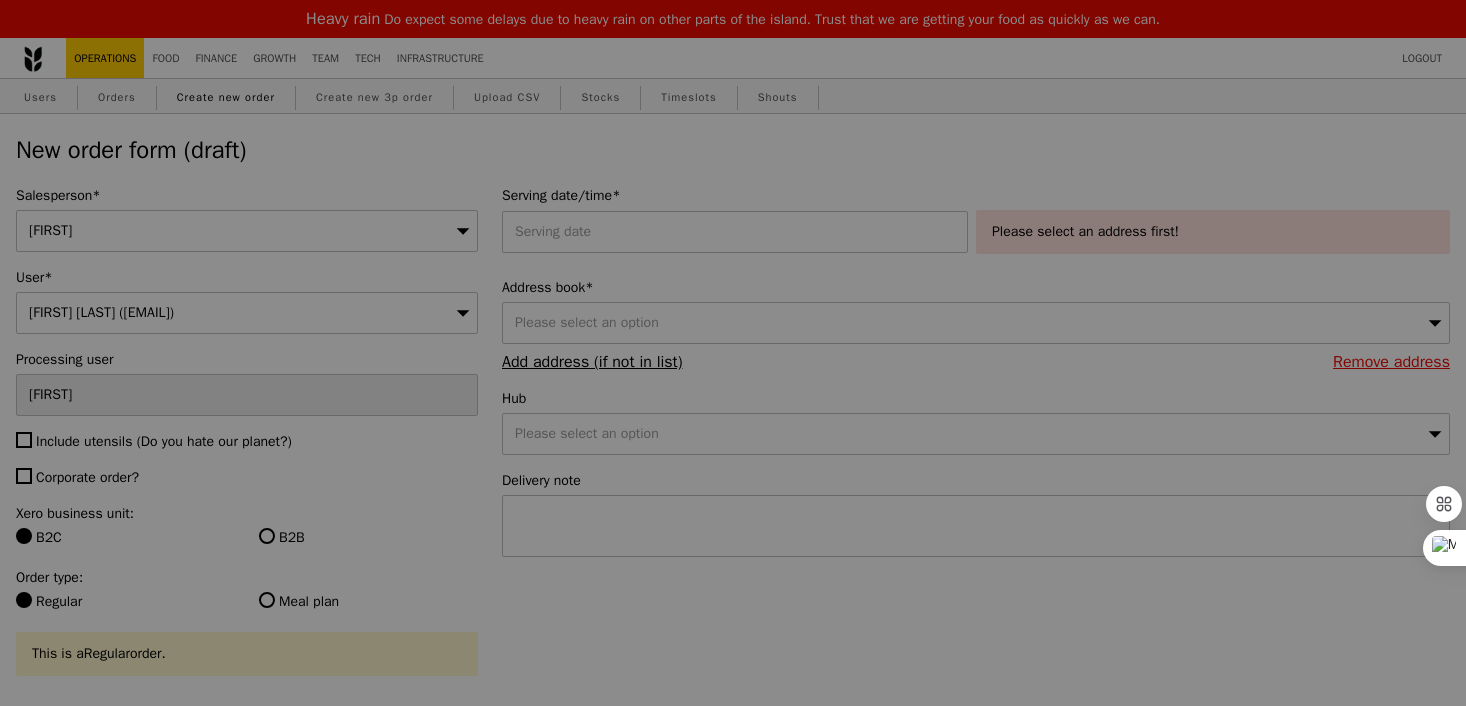 type on "Confirm" 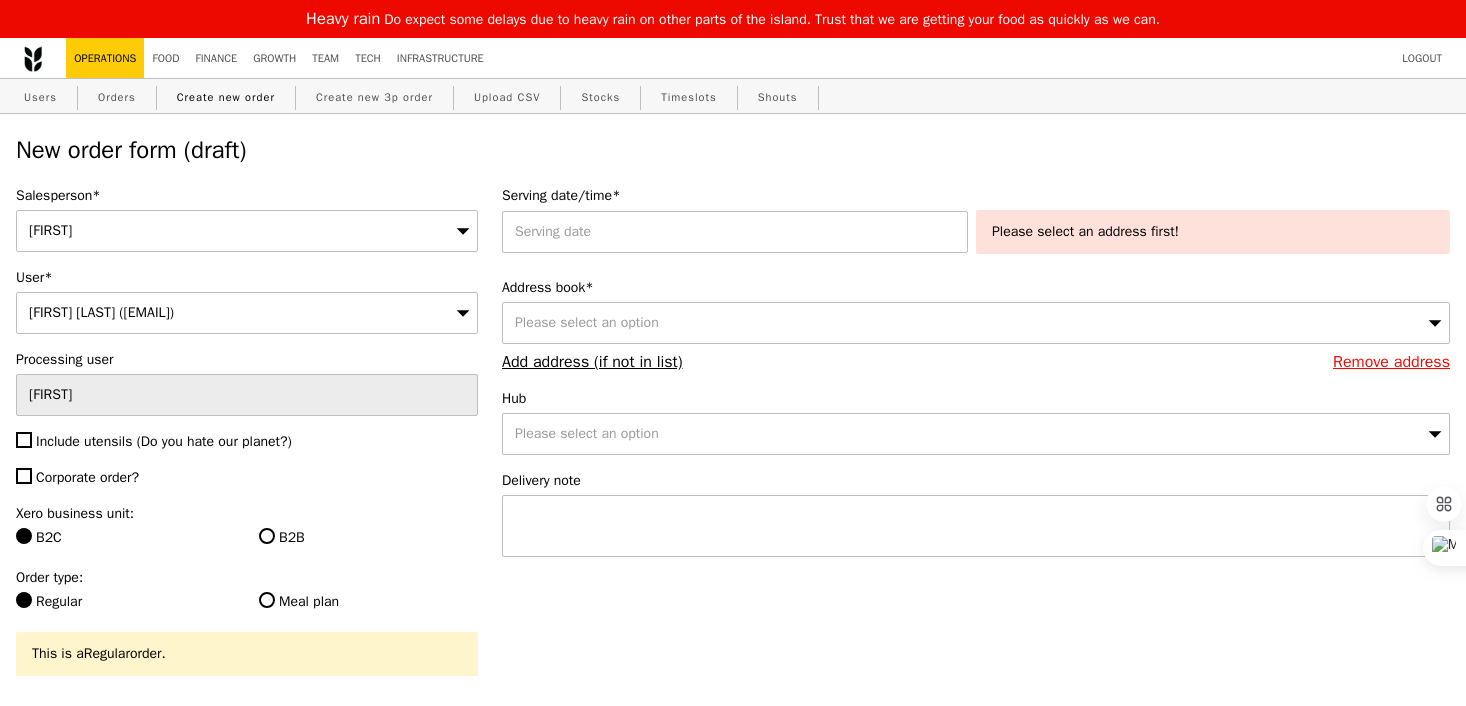 click on "Include utensils (Do you hate our planet?)" at bounding box center [164, 441] 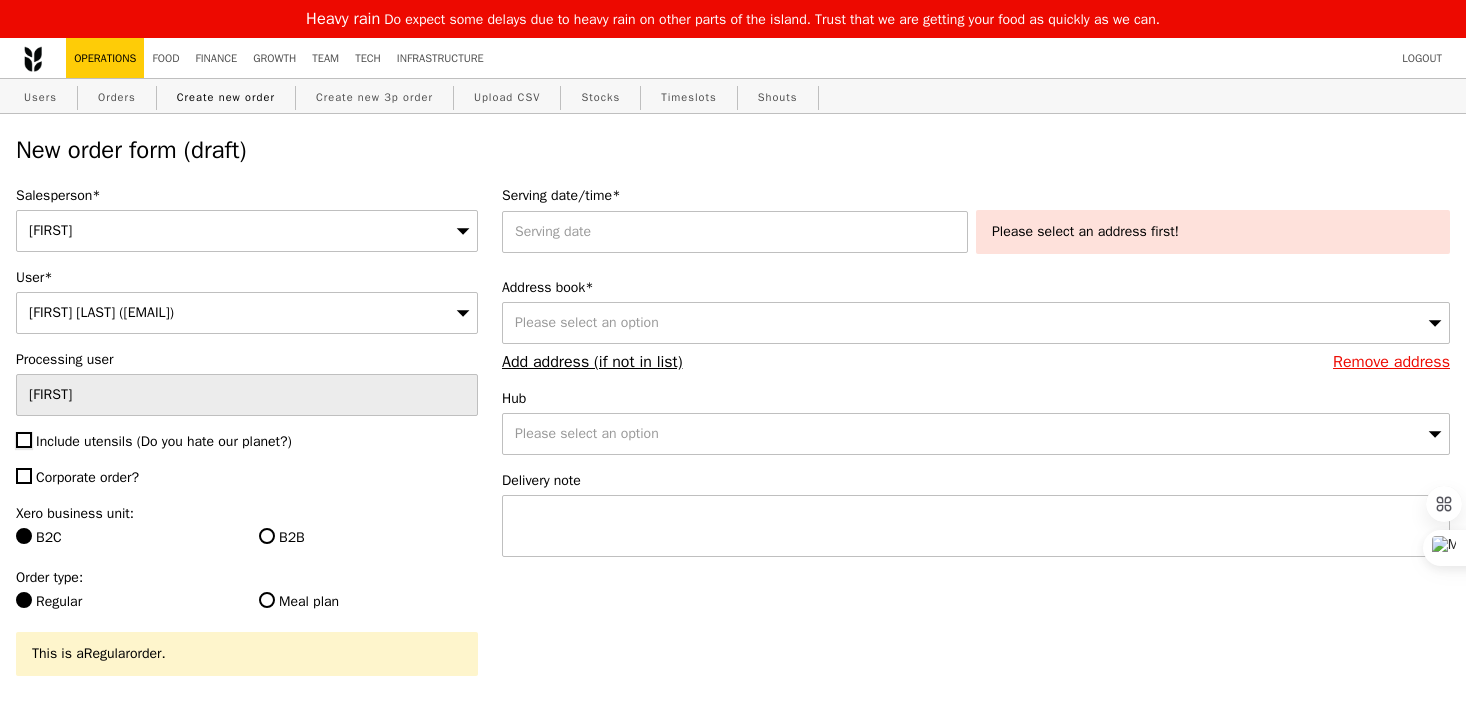 click on "Include utensils (Do you hate our planet?)" at bounding box center (24, 440) 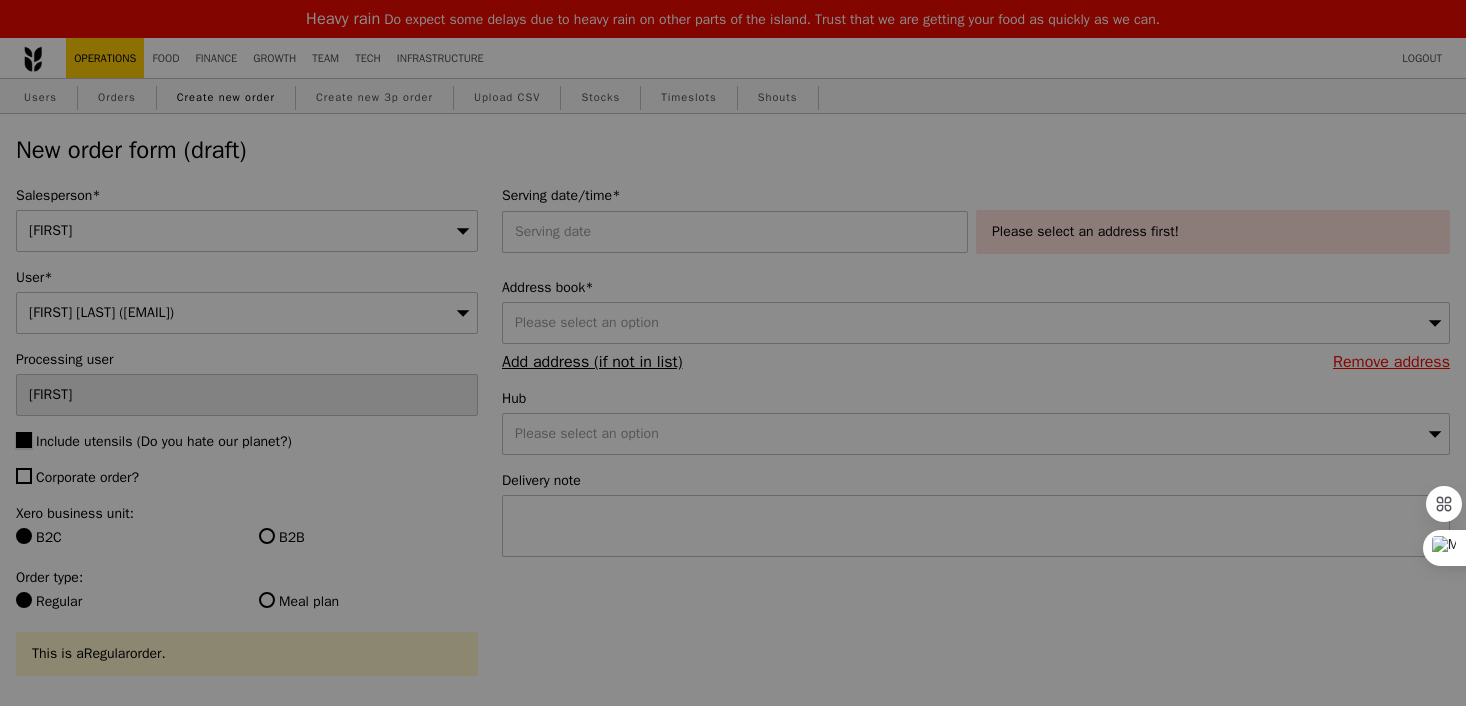 type on "Confirm" 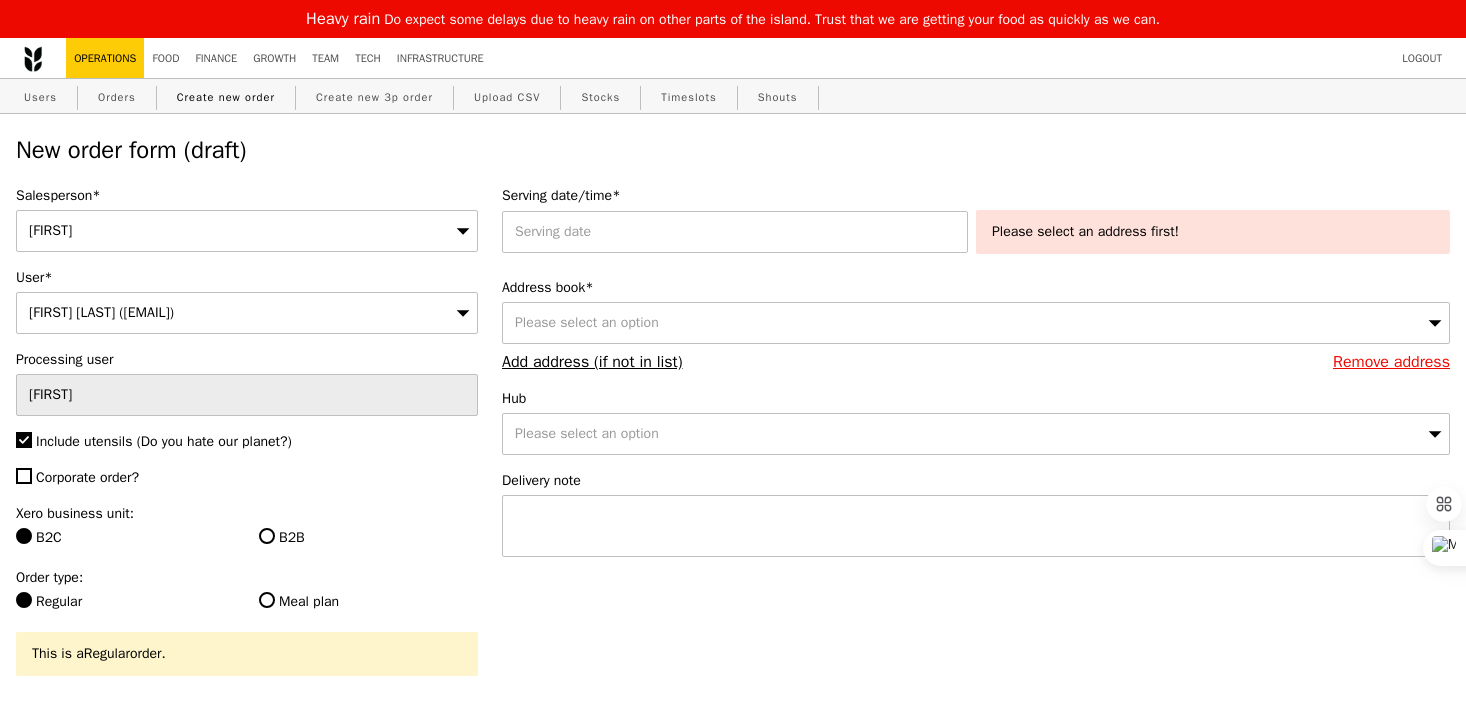 click on "Corporate order?" at bounding box center (87, 477) 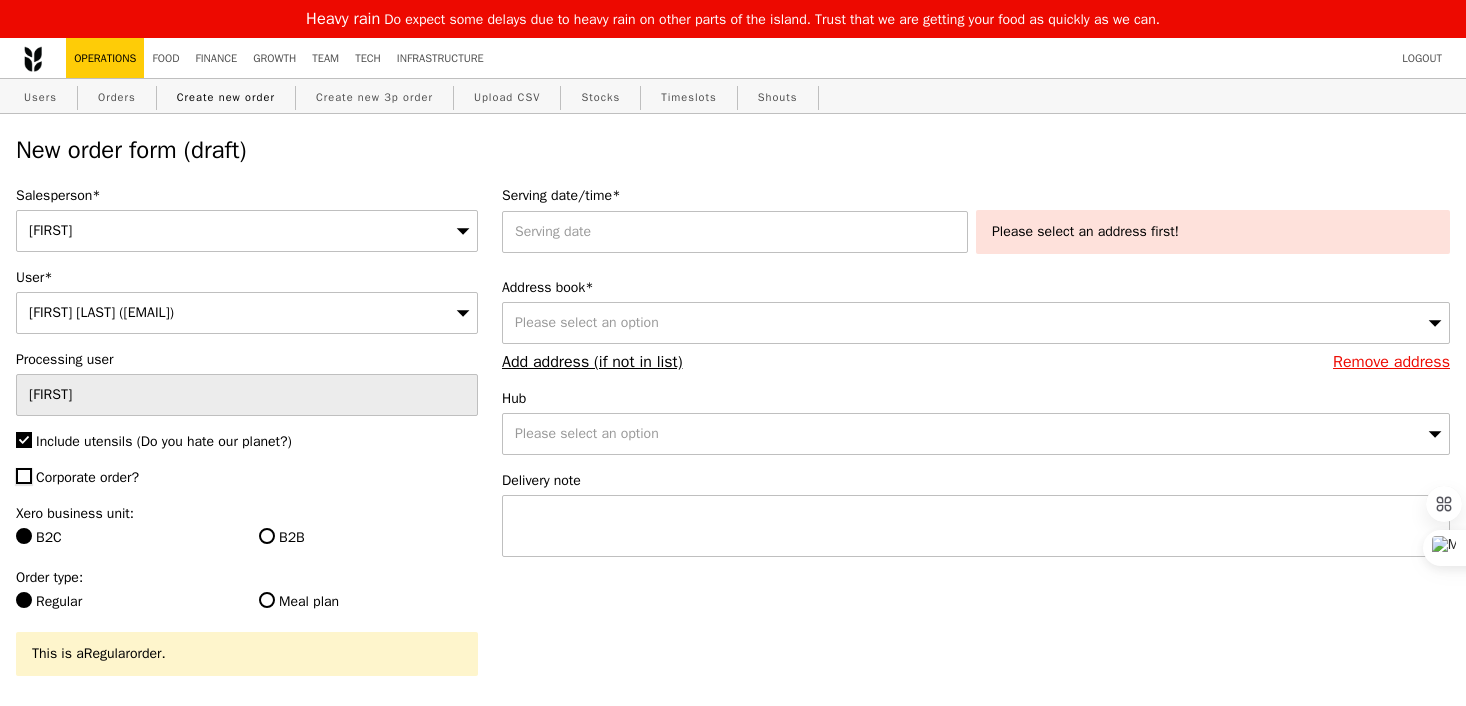 click on "Corporate order?" at bounding box center [24, 476] 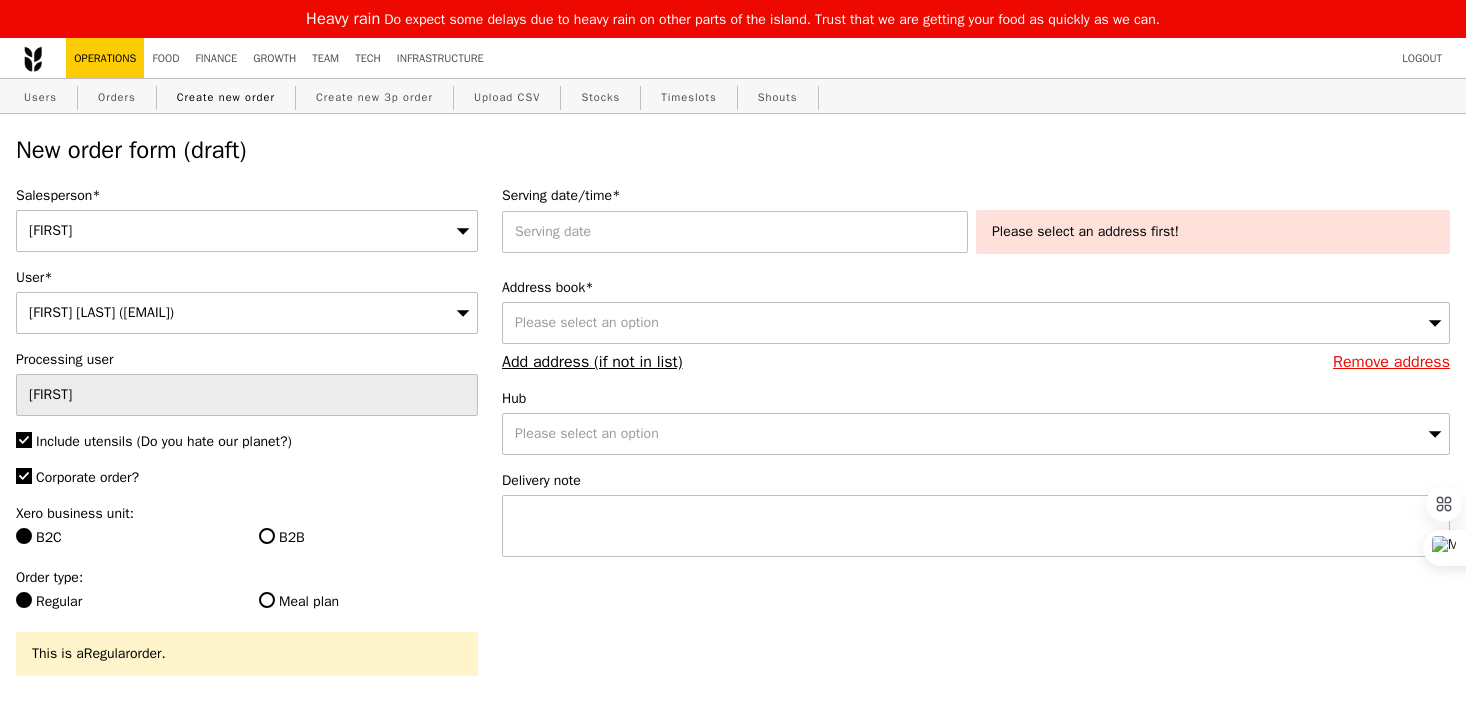 click on "B2B" at bounding box center [368, 538] 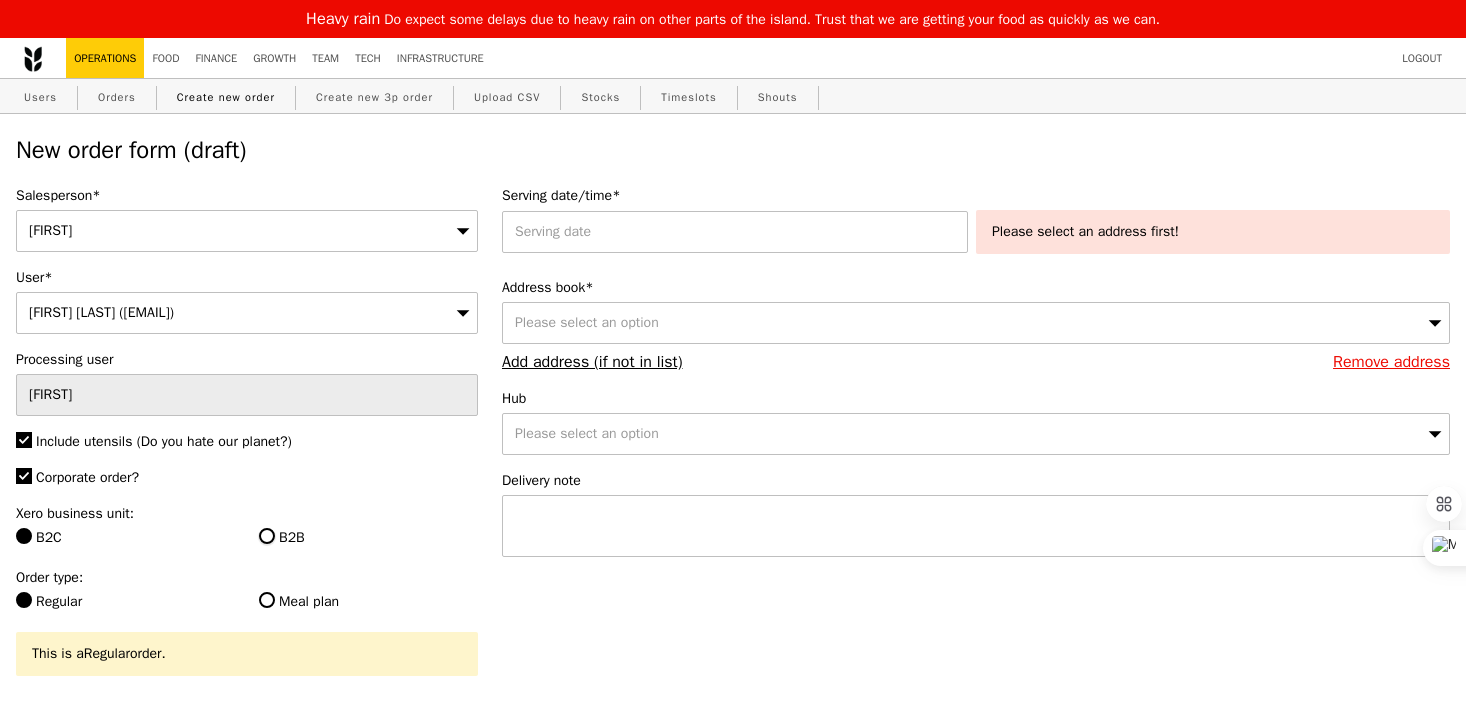 click on "B2B" at bounding box center (267, 536) 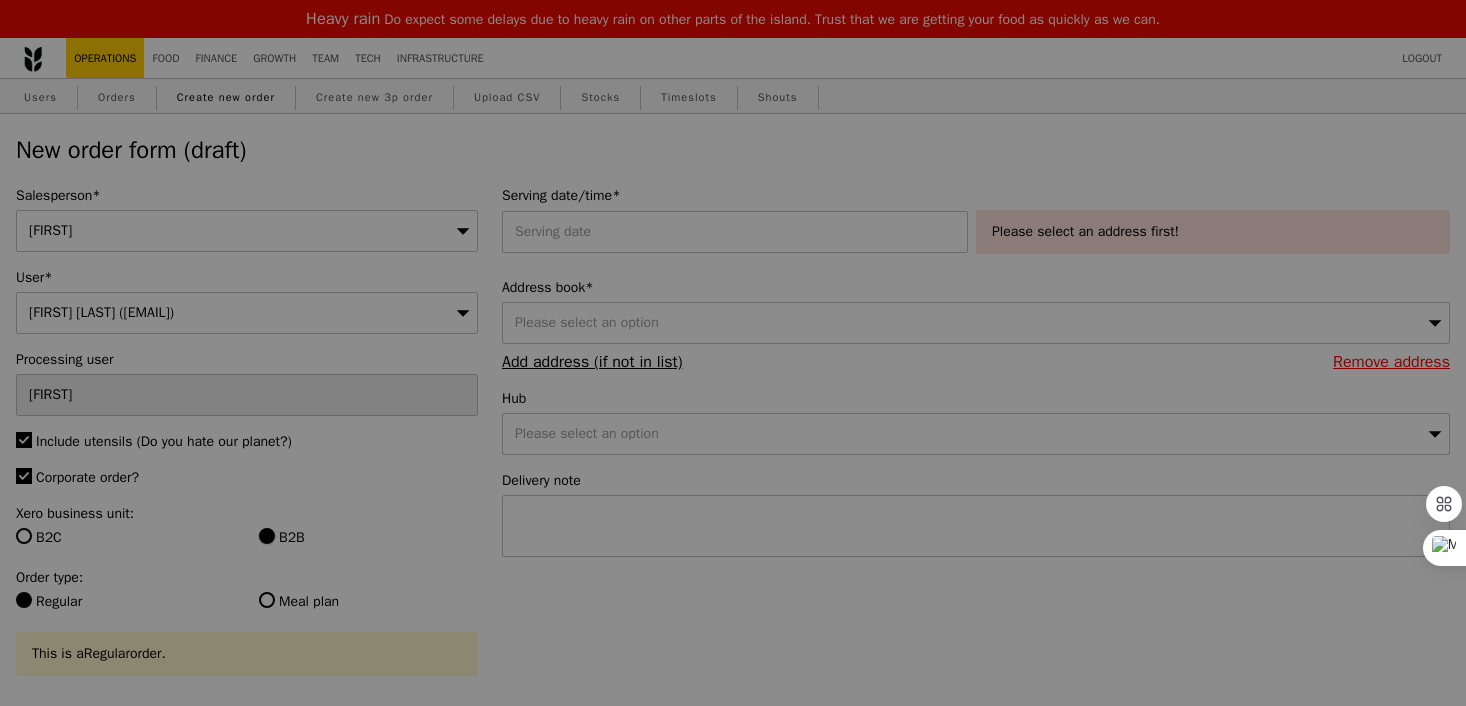type on "Confirm" 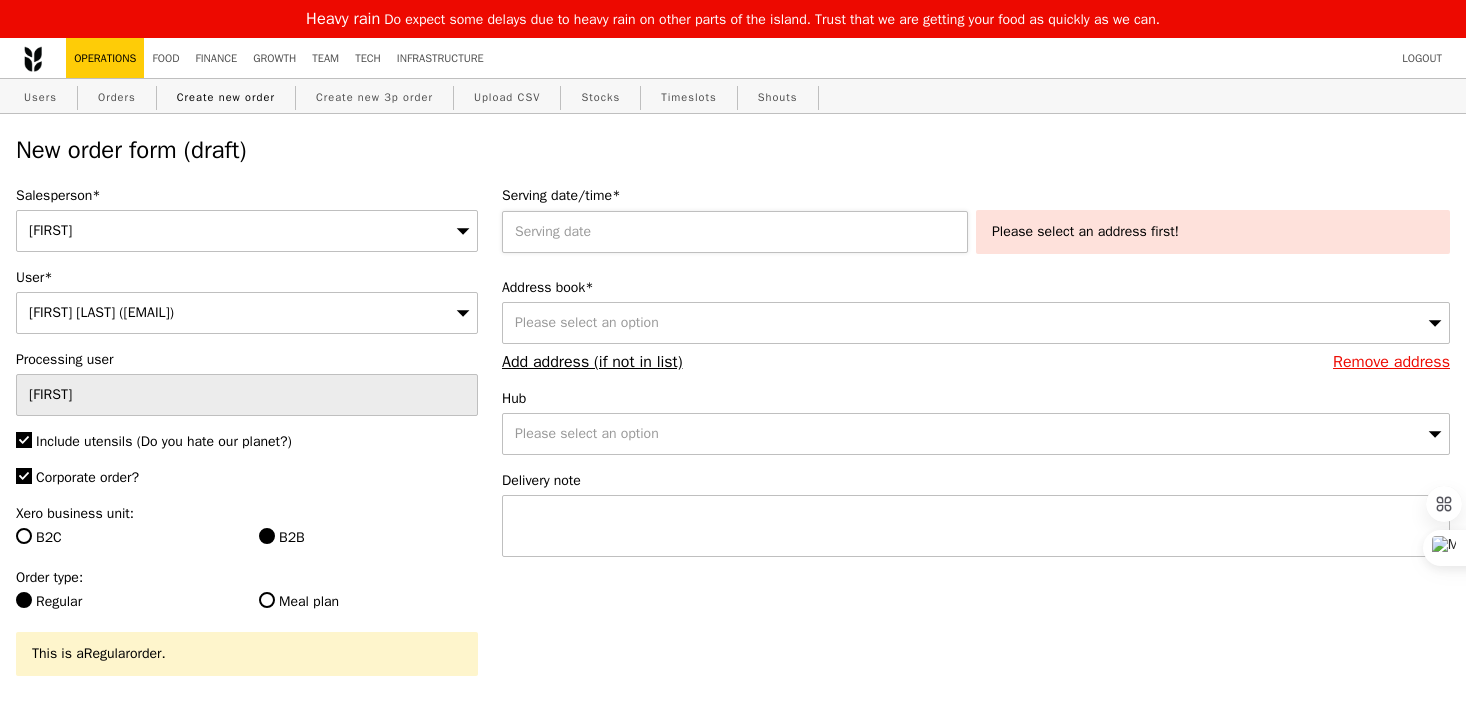 click at bounding box center [739, 232] 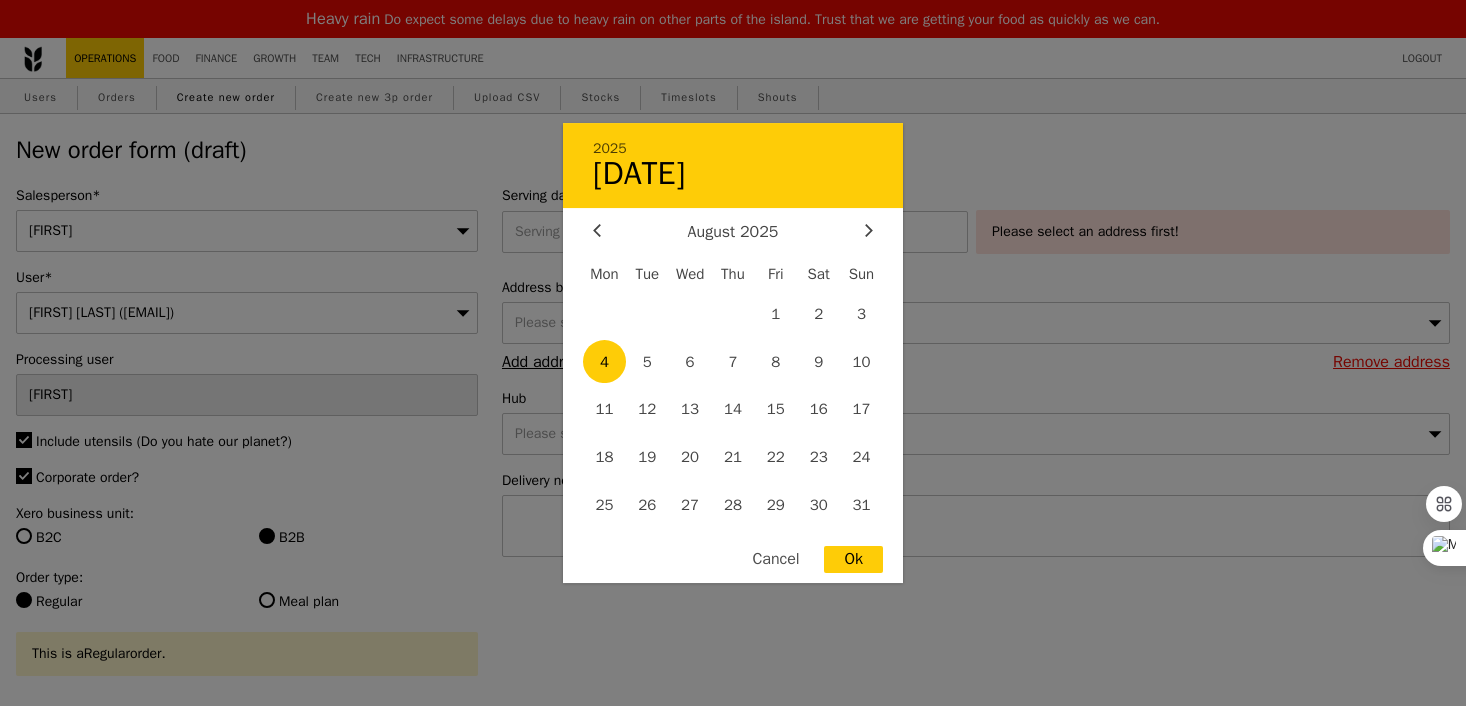 click on "Ok" at bounding box center [853, 559] 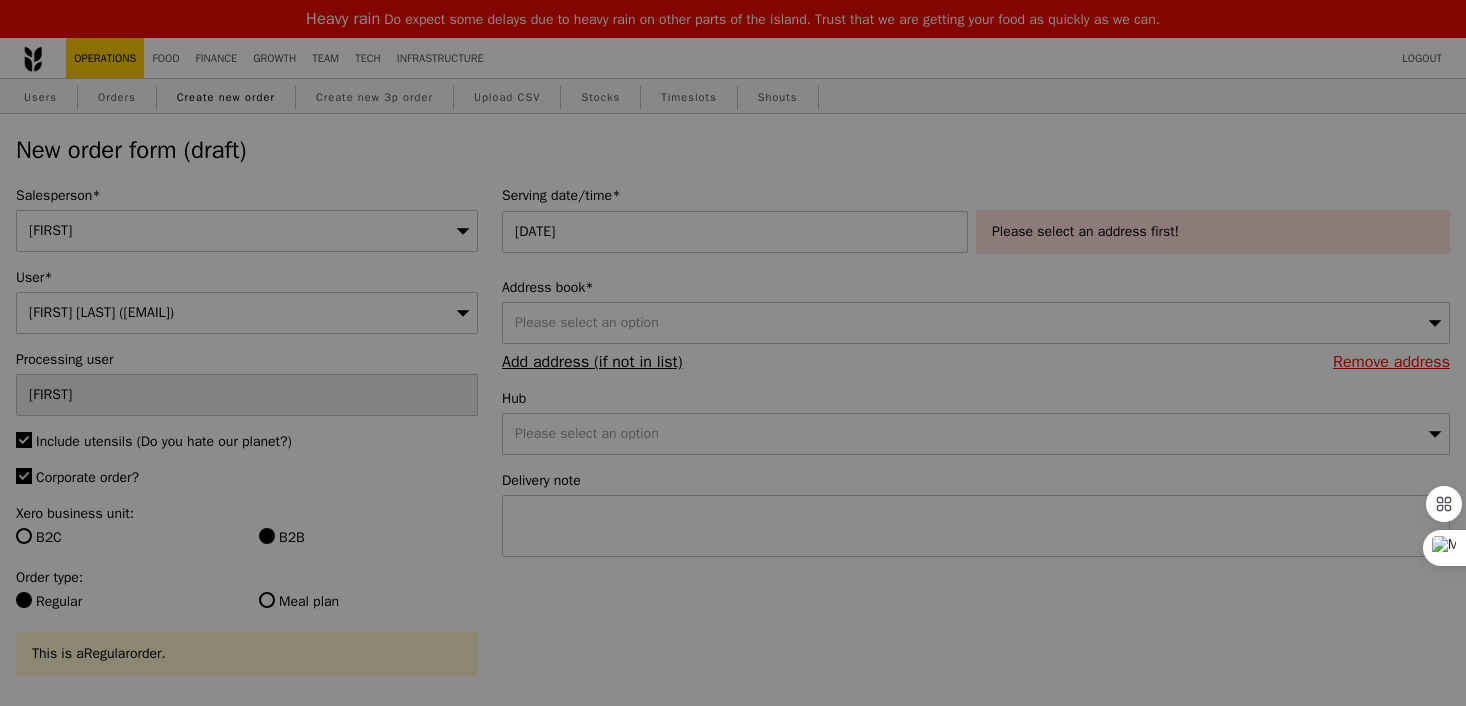 type on "Confirm" 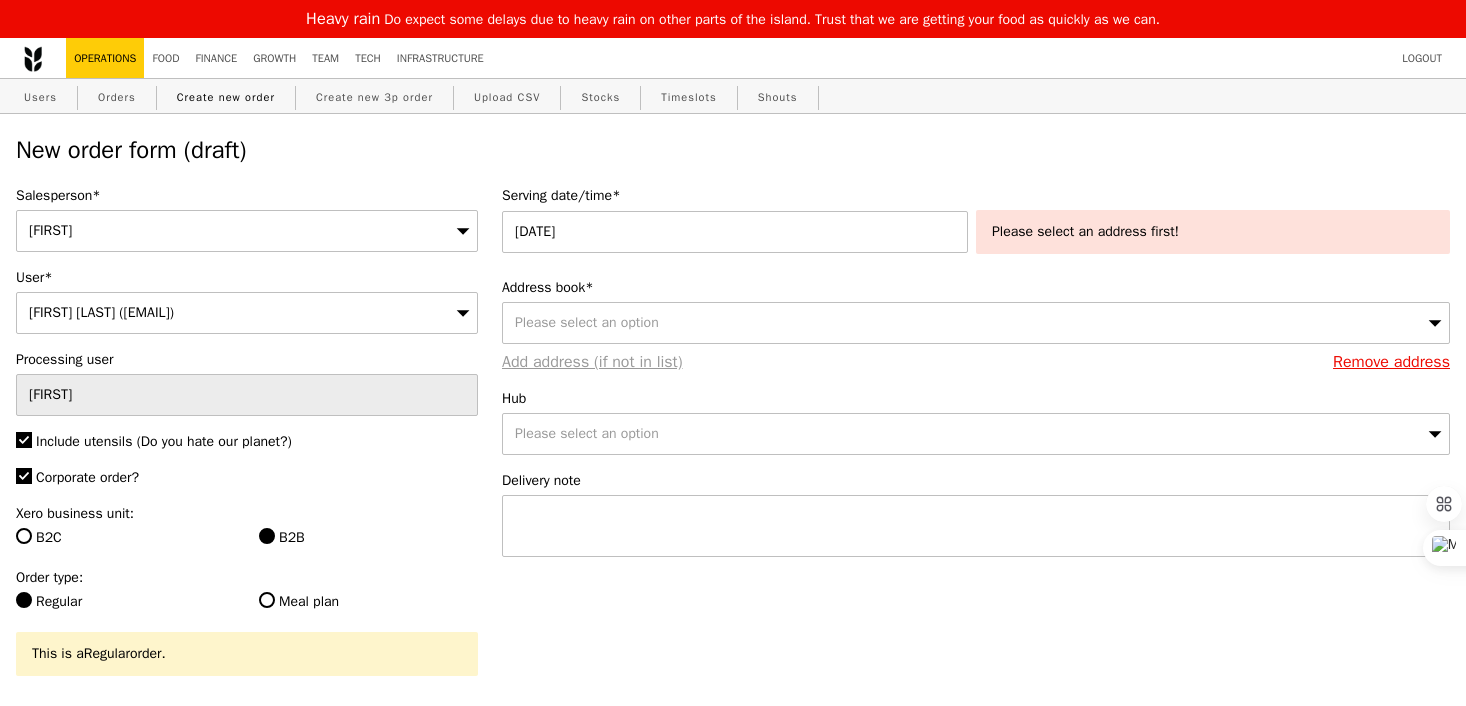 click on "Add address (if not in list)" at bounding box center (592, 362) 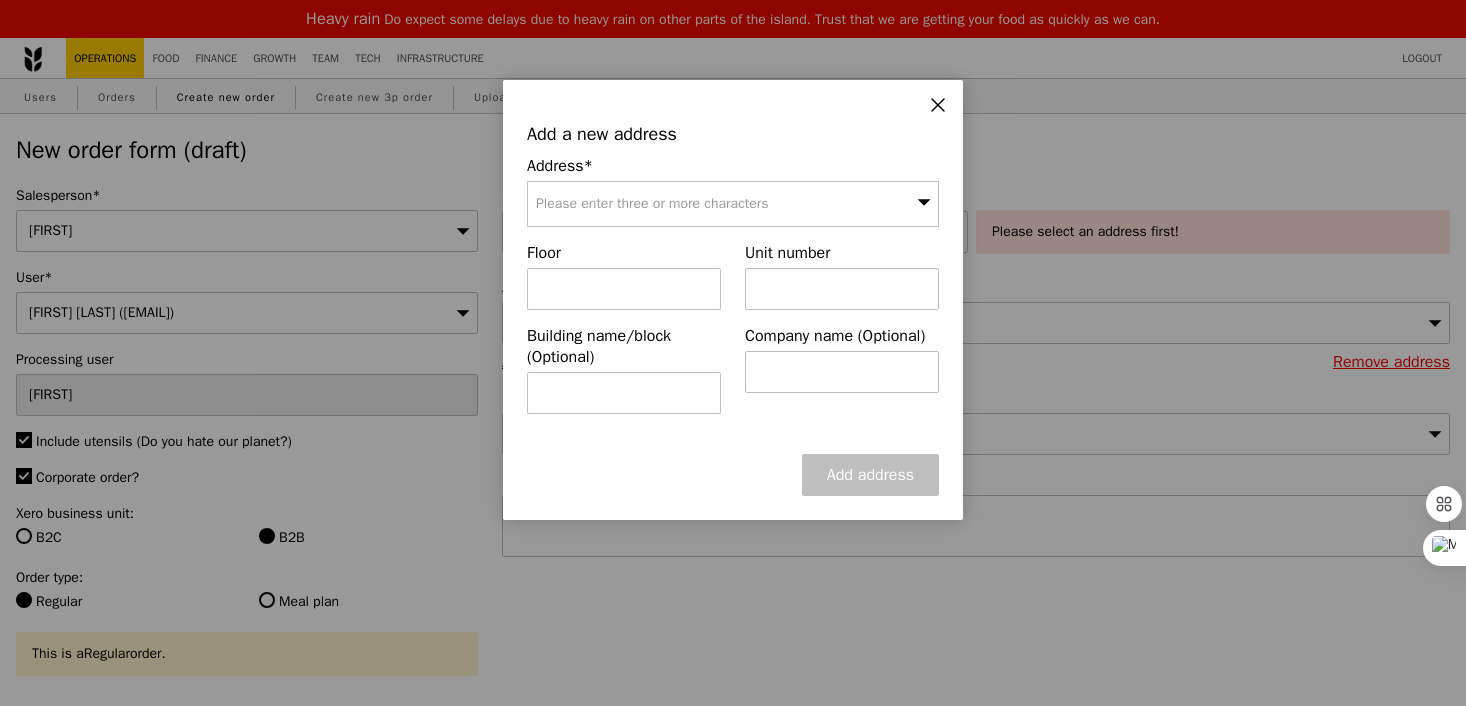 click on "Please enter three or more characters" at bounding box center [733, 204] 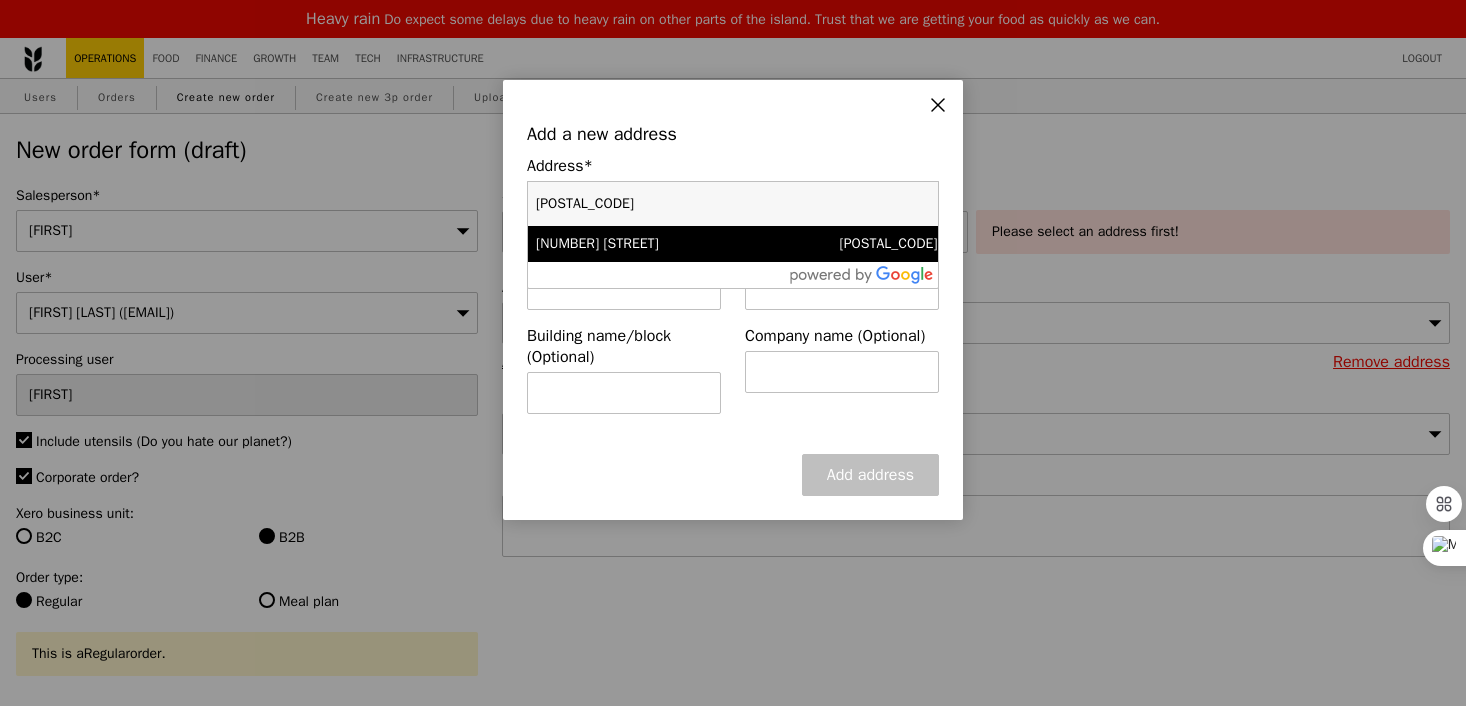 type on "[POSTAL_CODE]" 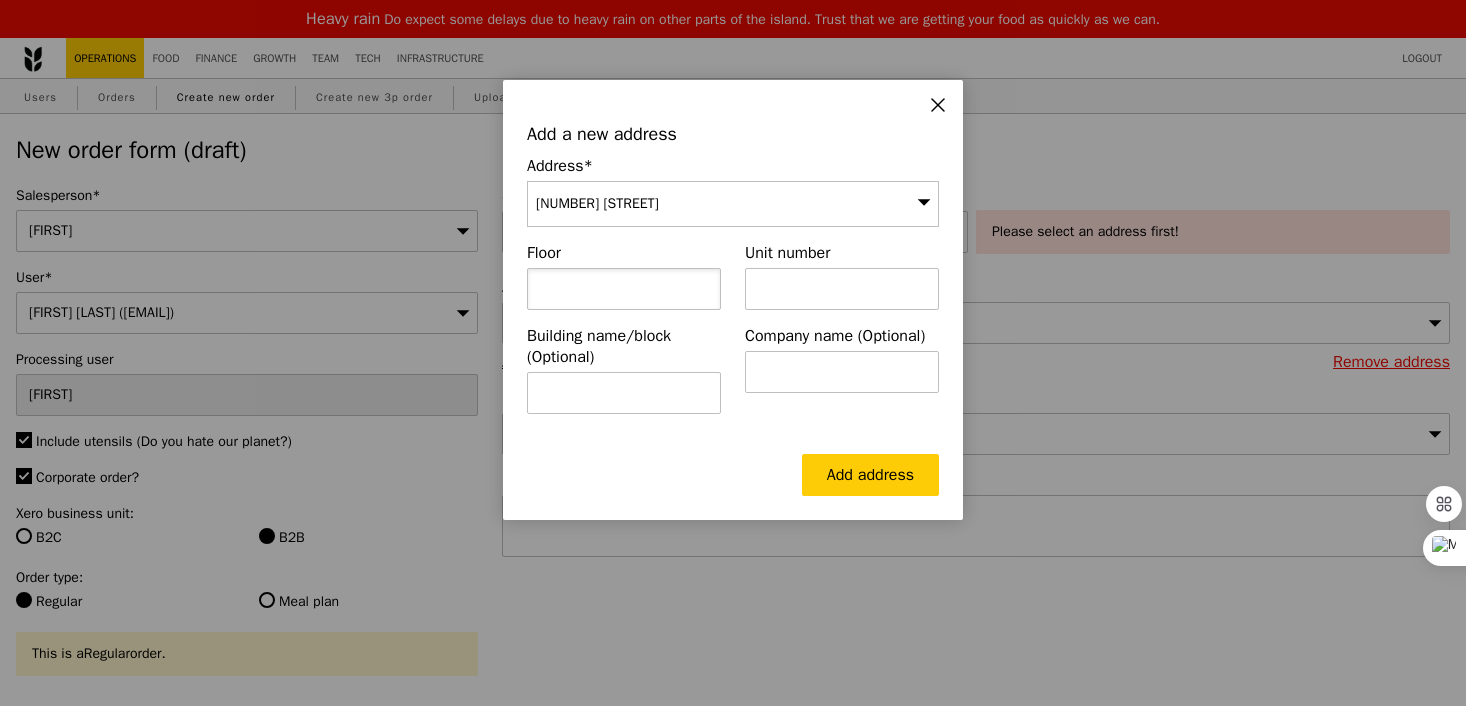 click at bounding box center [624, 289] 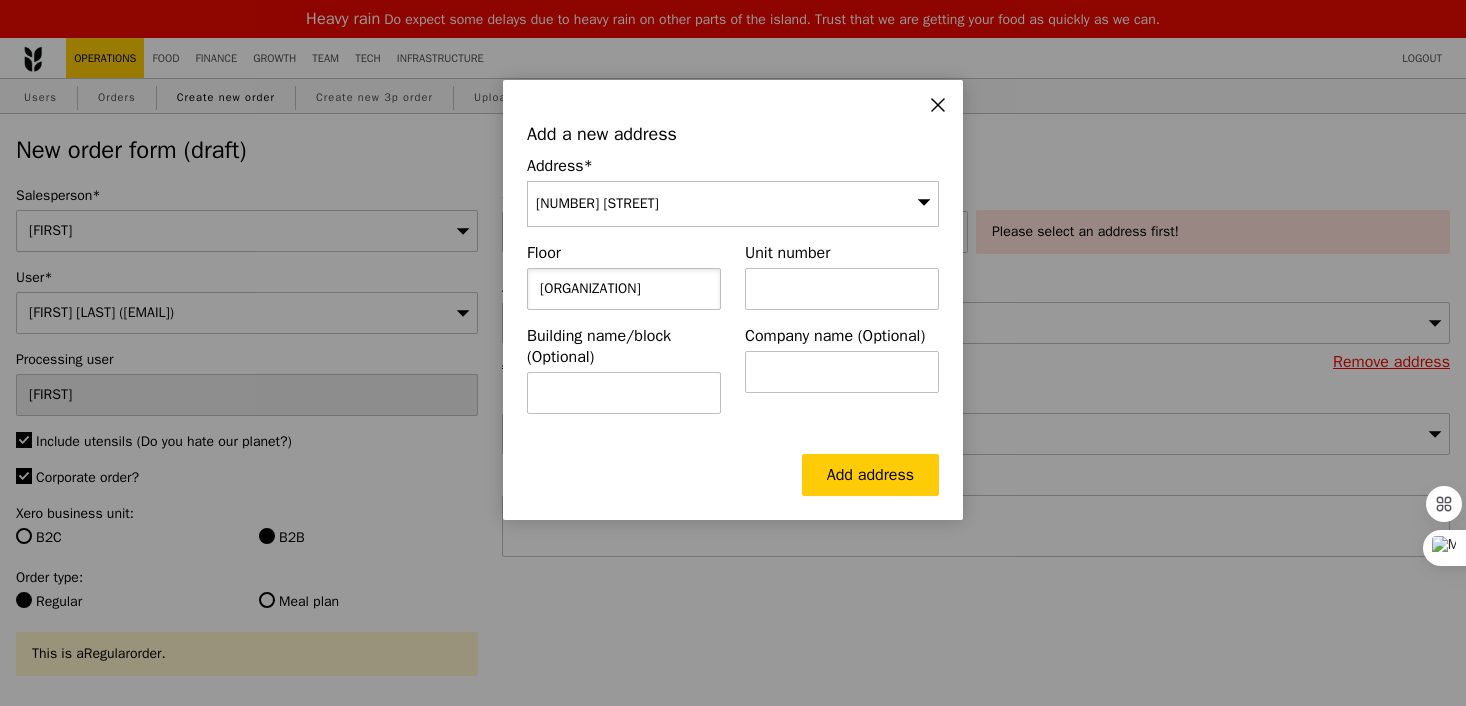 scroll, scrollTop: 0, scrollLeft: 2, axis: horizontal 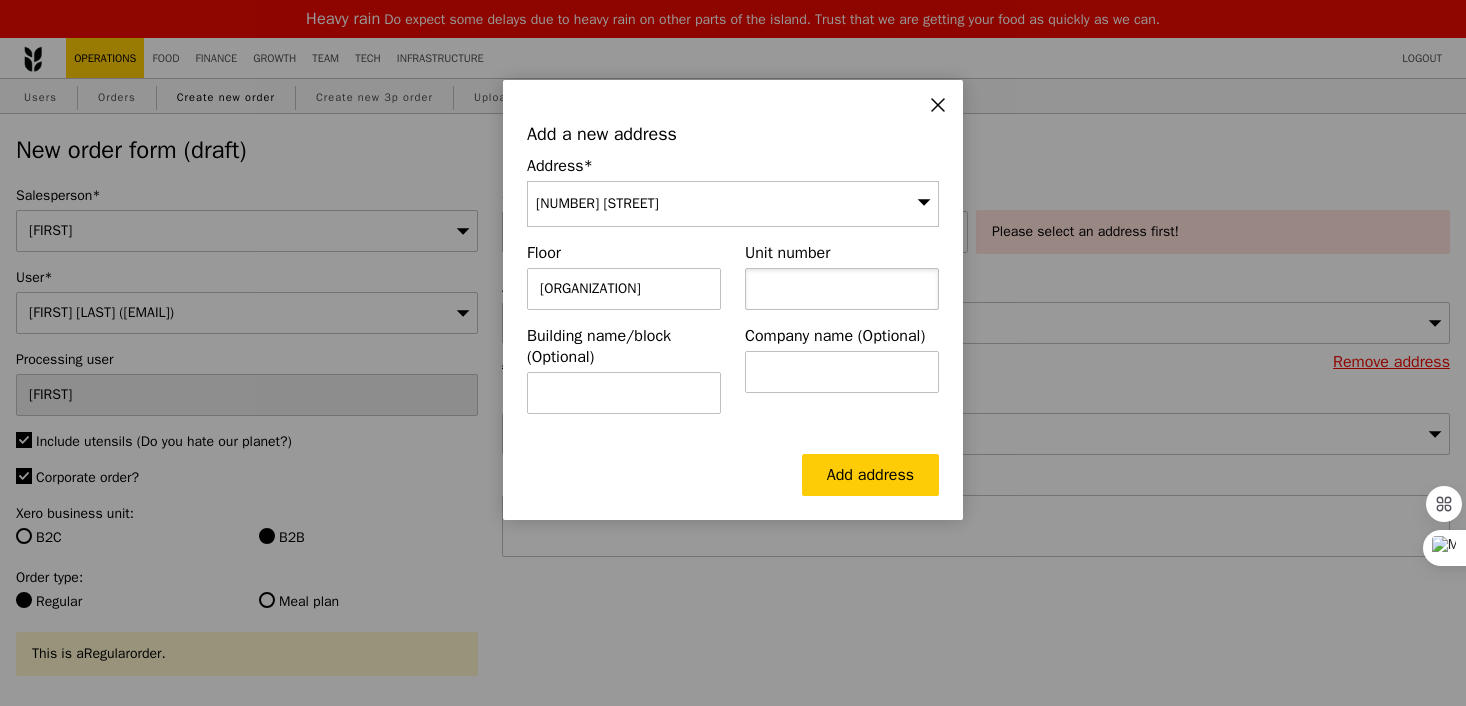 click at bounding box center [842, 289] 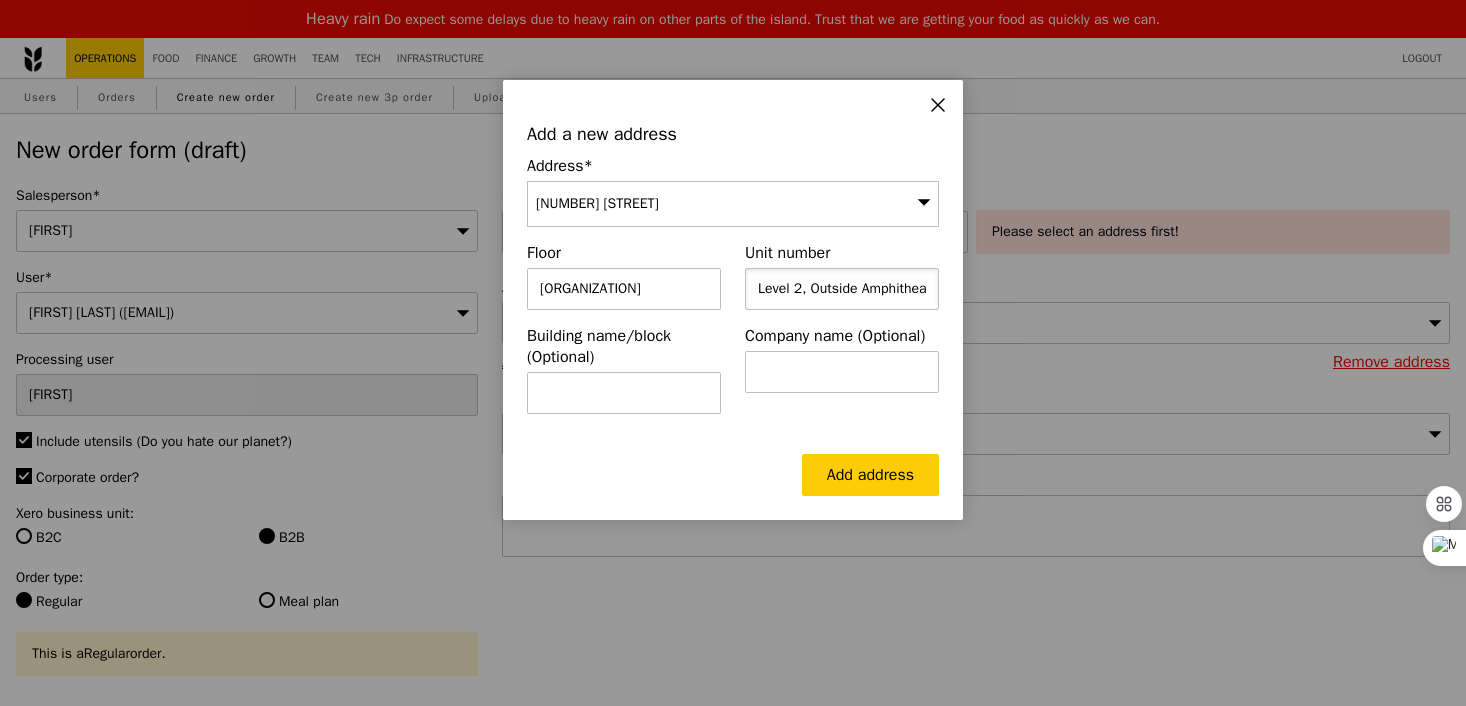 scroll, scrollTop: 0, scrollLeft: 26, axis: horizontal 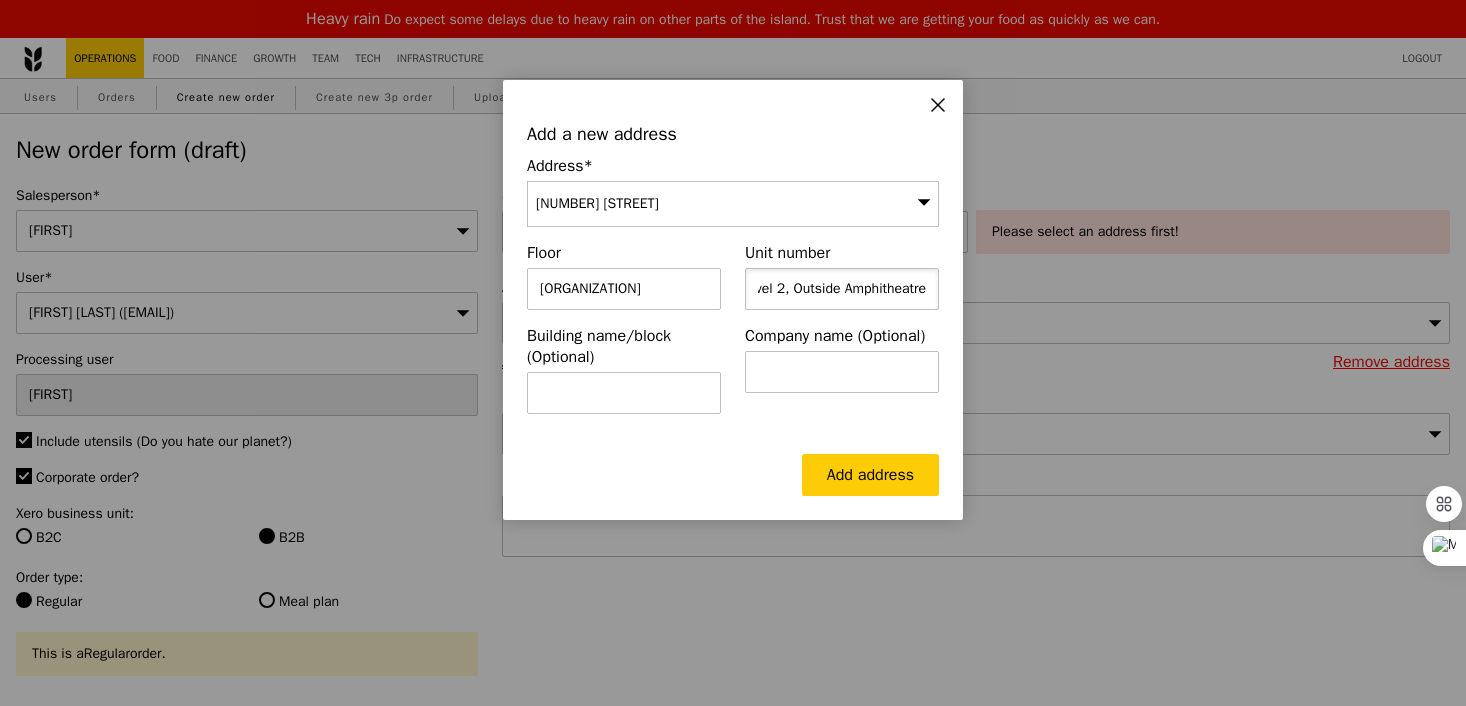 type on "Level 2, Outside Amphitheatre" 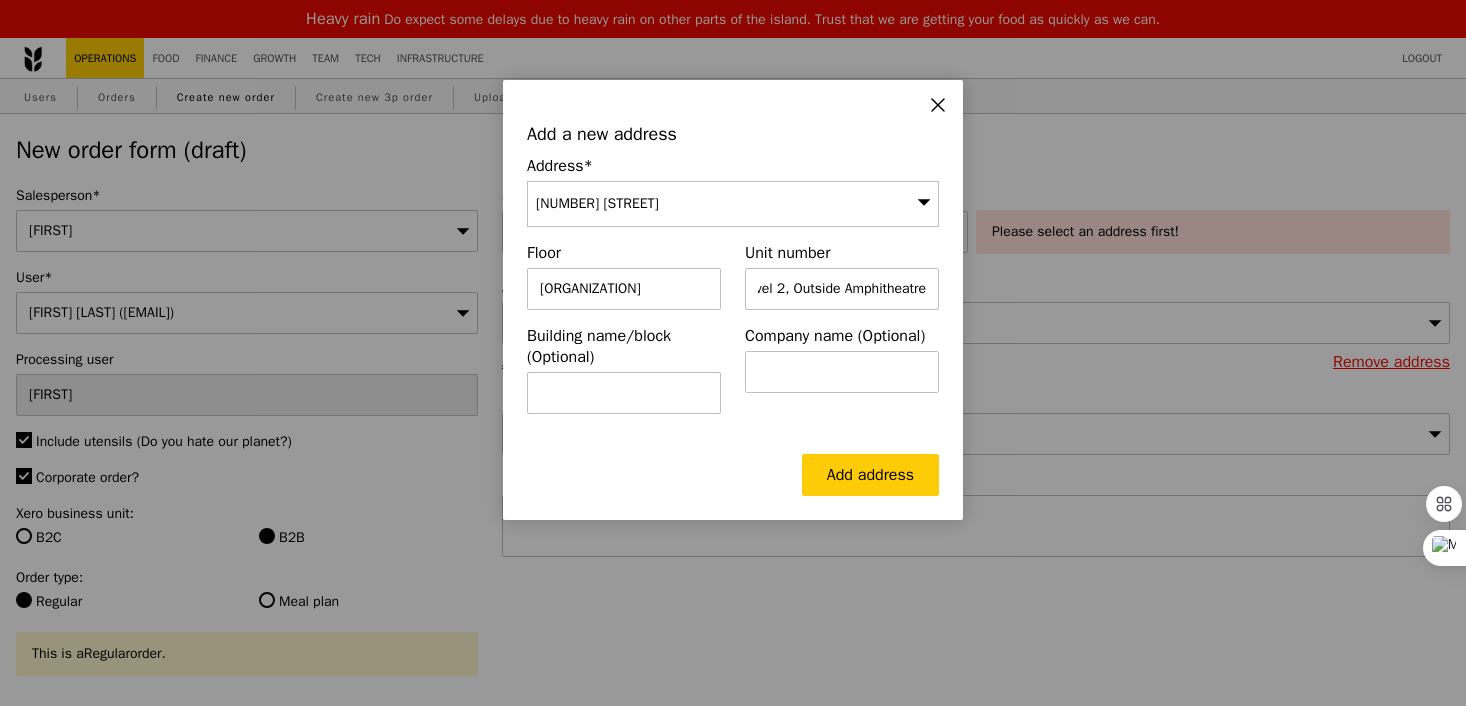 click on "Add a new address
Address*
[NUMBER] [STREET]
Floor
[ORGANIZATION]
Unit number
[LEVEL], [LOCATION]
Building name/block (Optional)
Company name (Optional)
Add address" at bounding box center (733, 300) 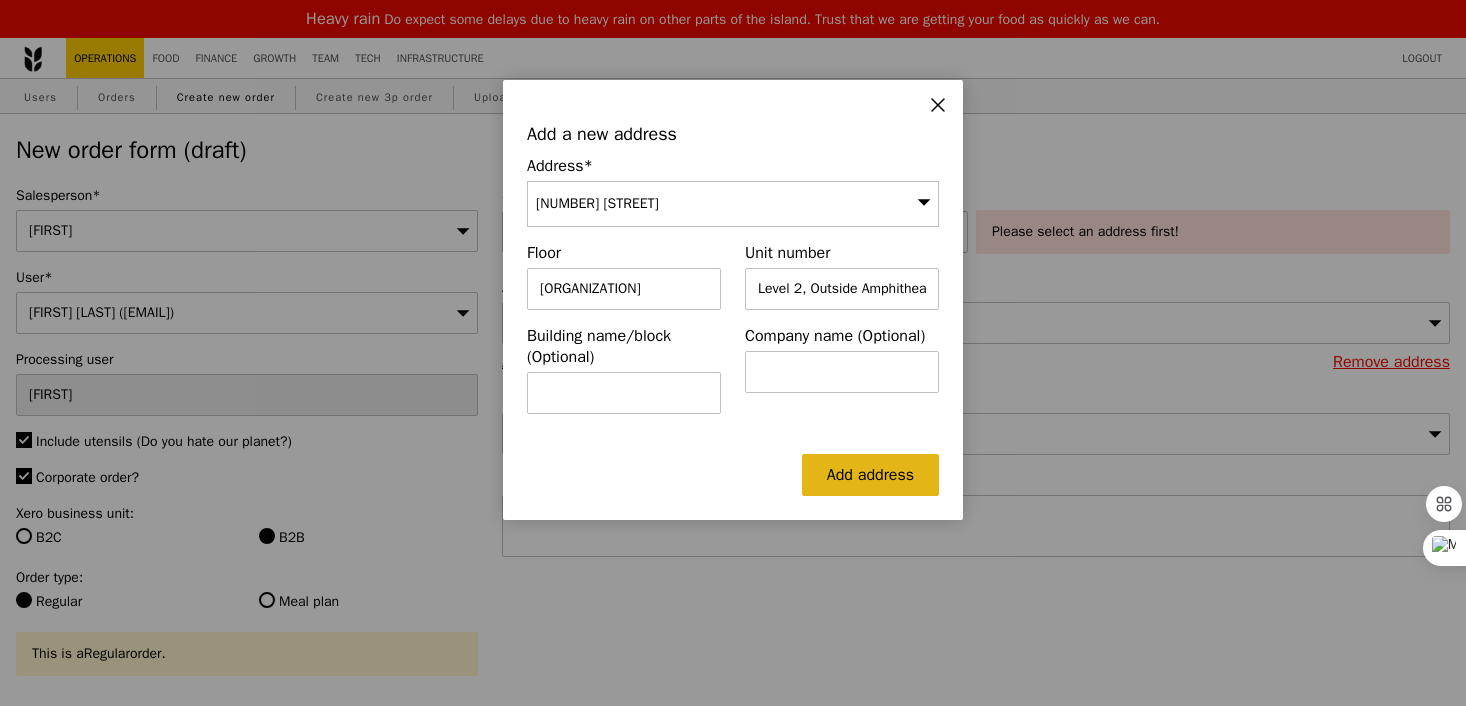 click on "Add address" at bounding box center (870, 475) 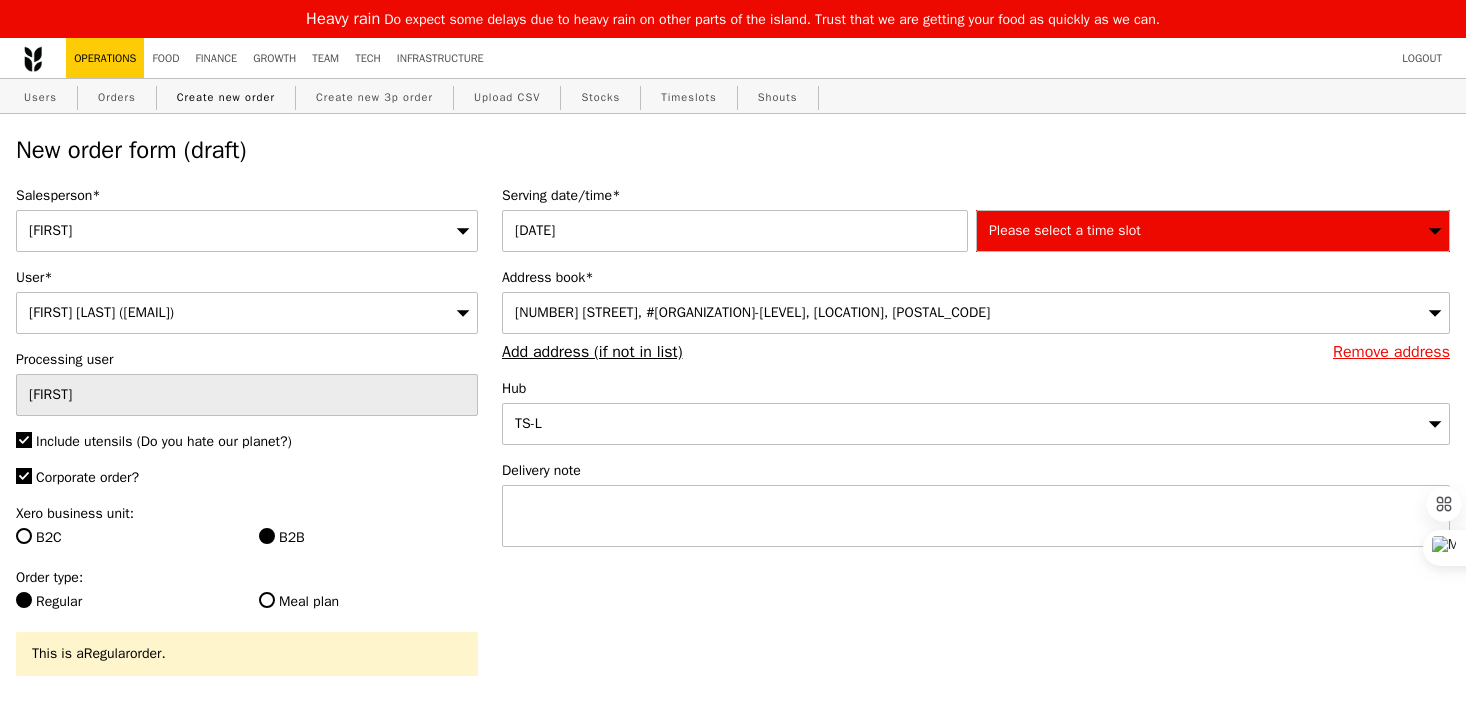 click on "Please select a time slot" at bounding box center [1065, 230] 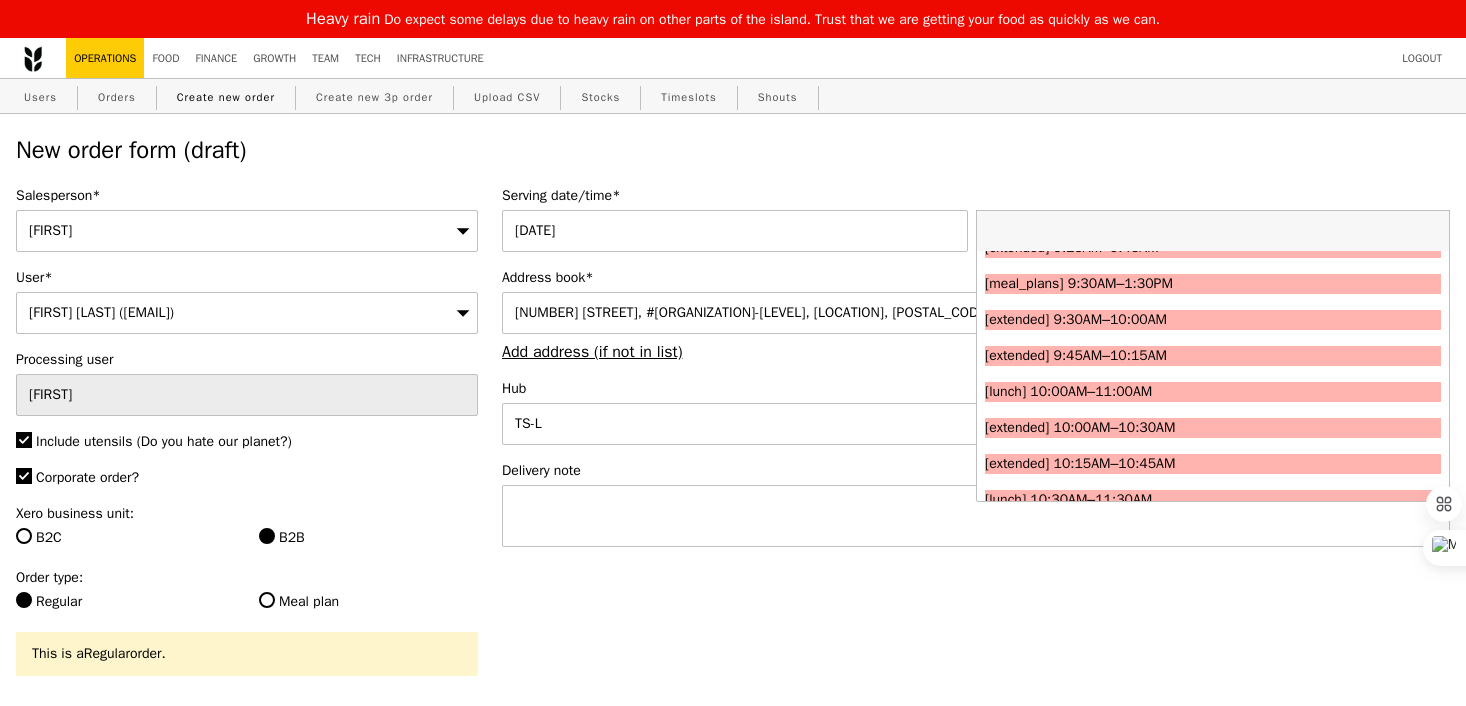 scroll, scrollTop: 289, scrollLeft: 0, axis: vertical 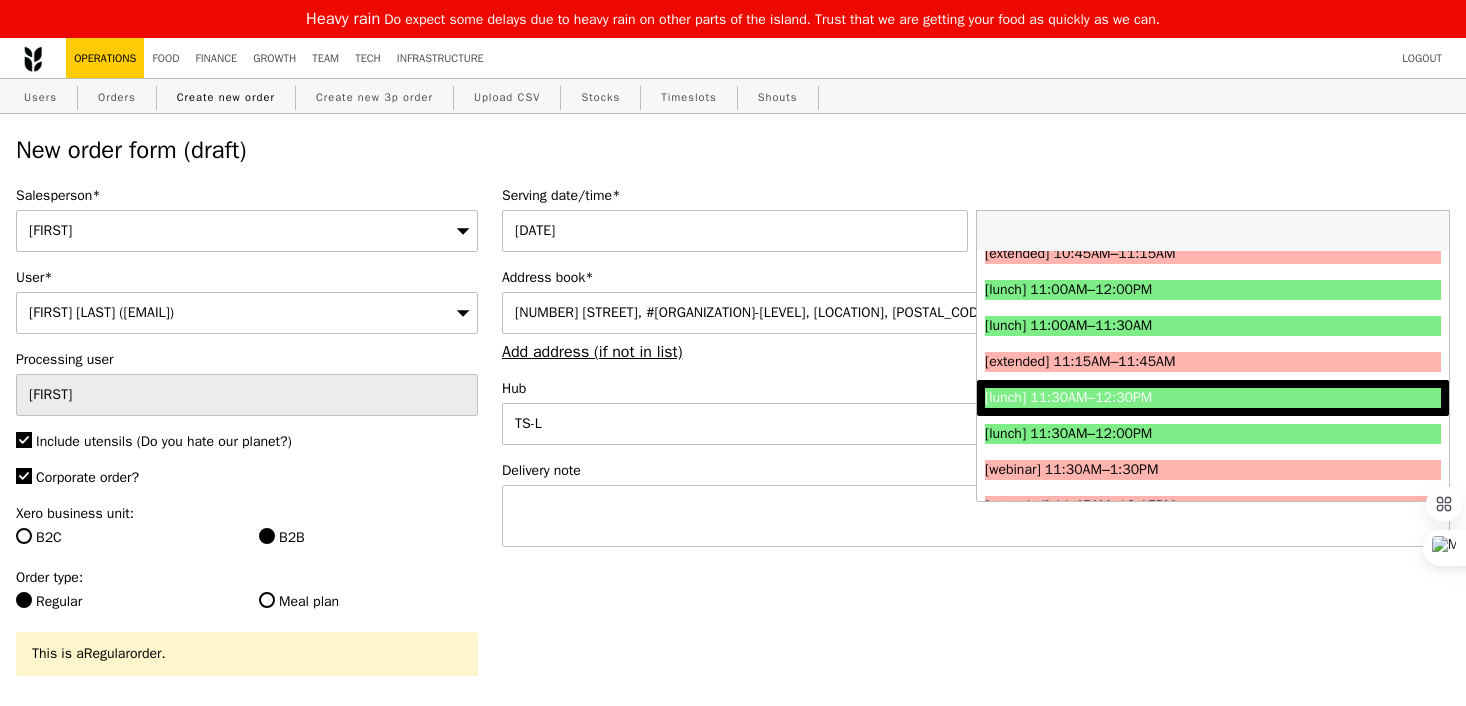click on "[lunch] 11:30AM–12:30PM" at bounding box center [1156, 398] 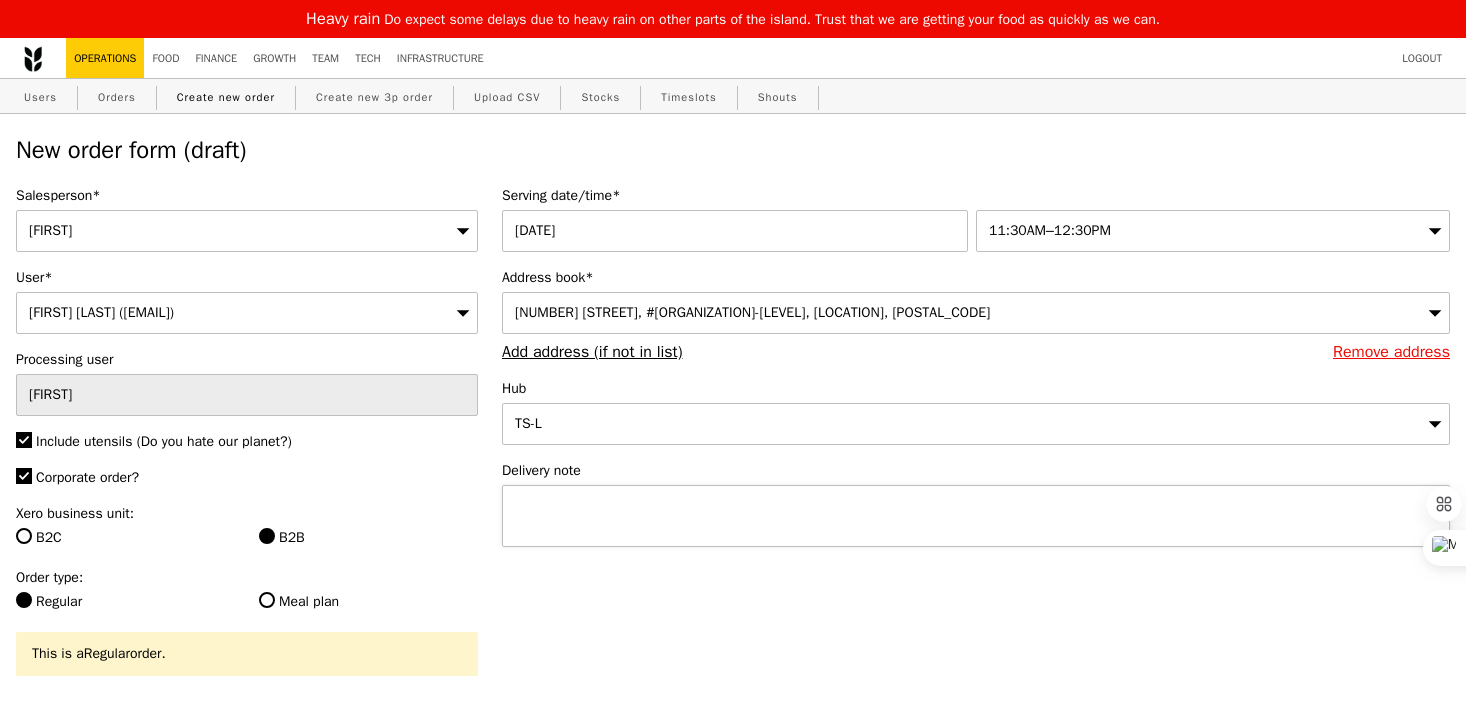 type on "Confirm" 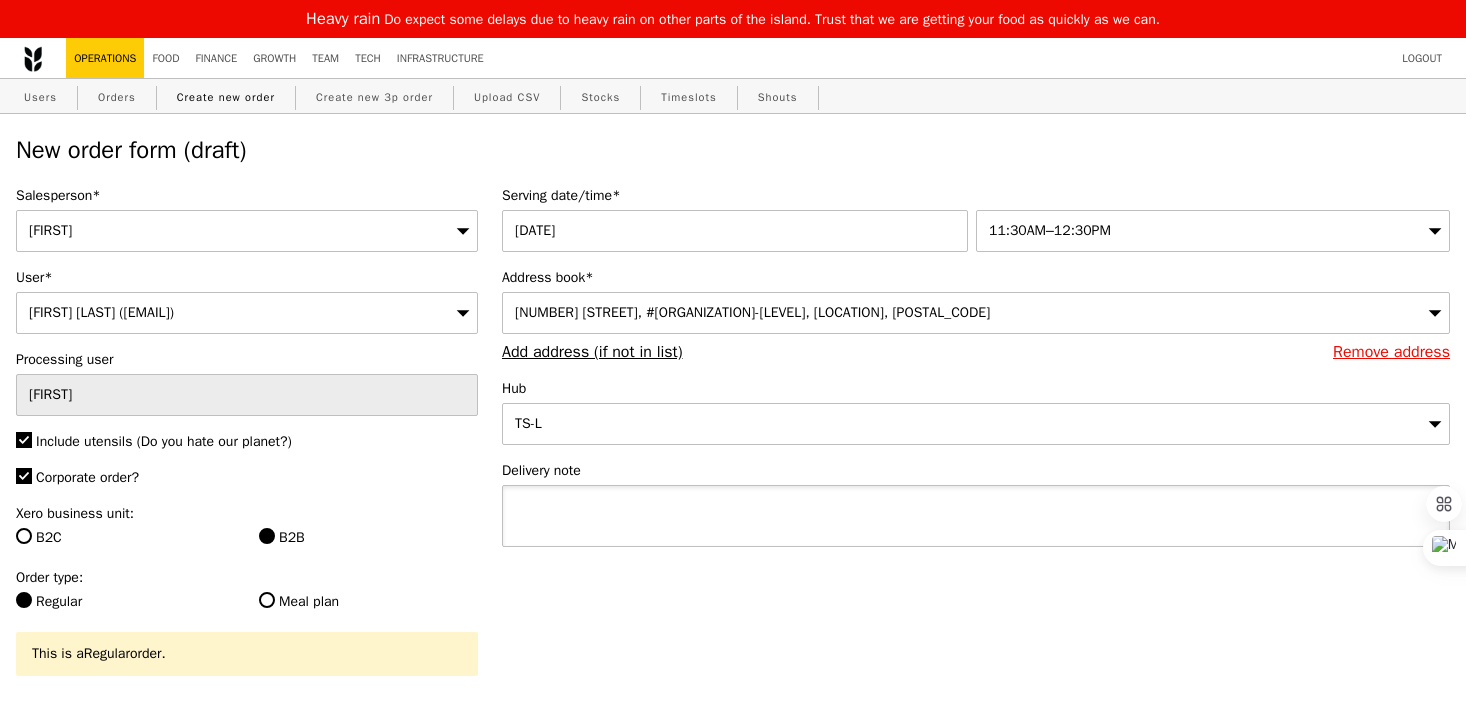 click at bounding box center [976, 516] 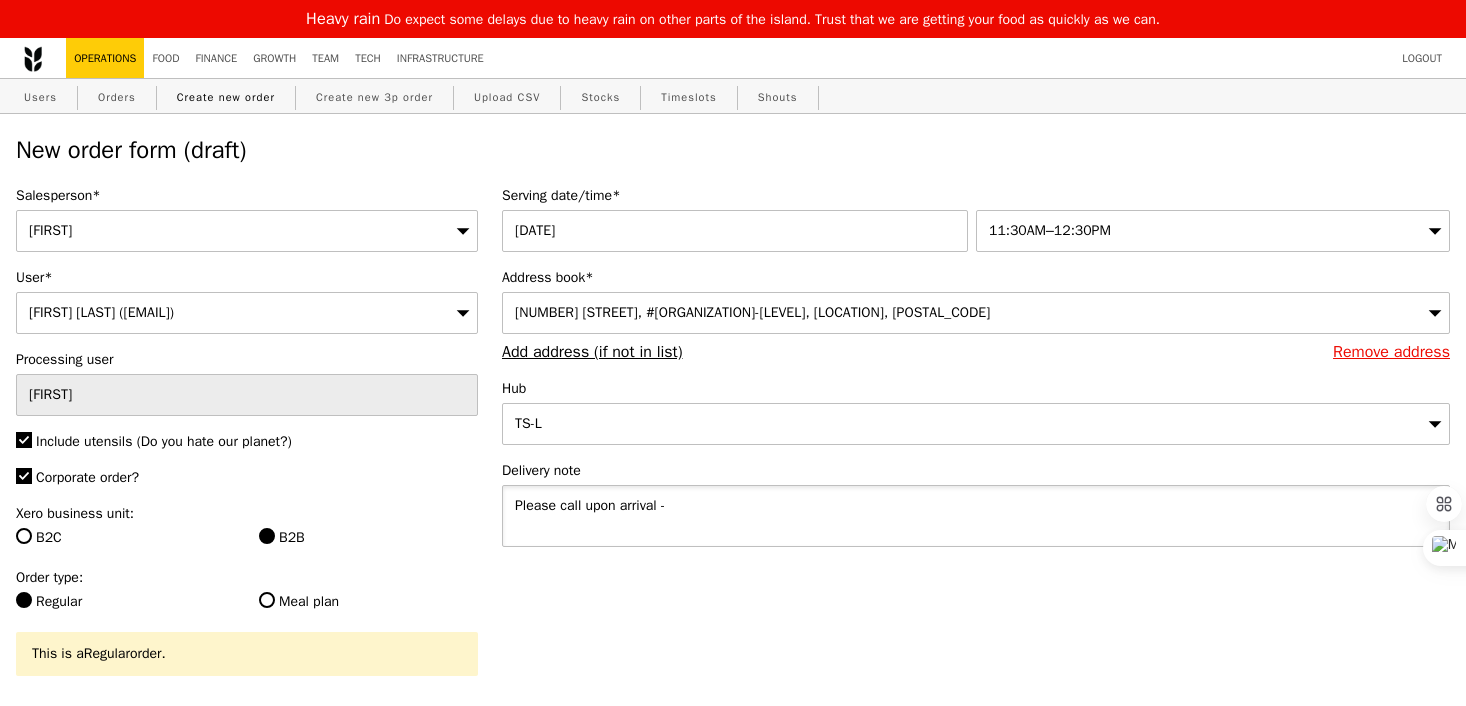 type on "Please call upon arrival -" 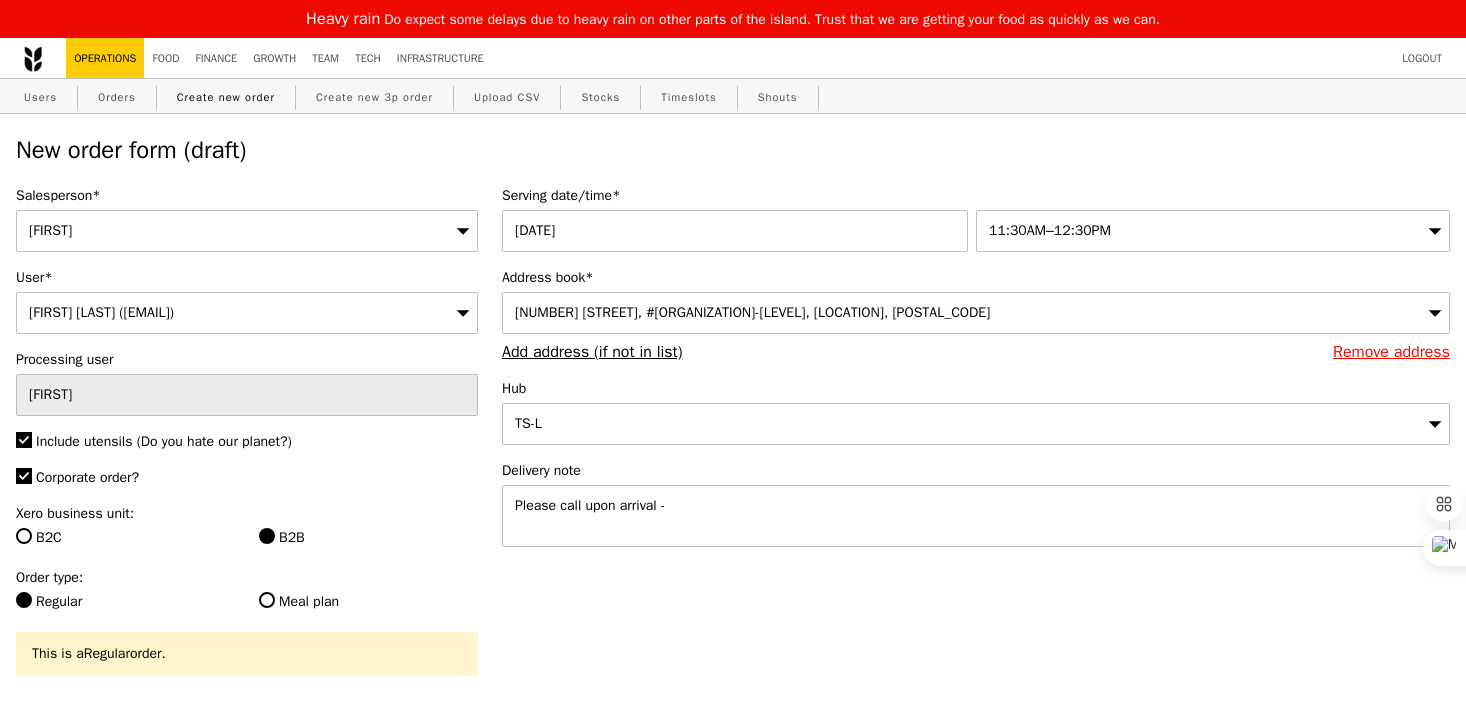 type on "Confirm" 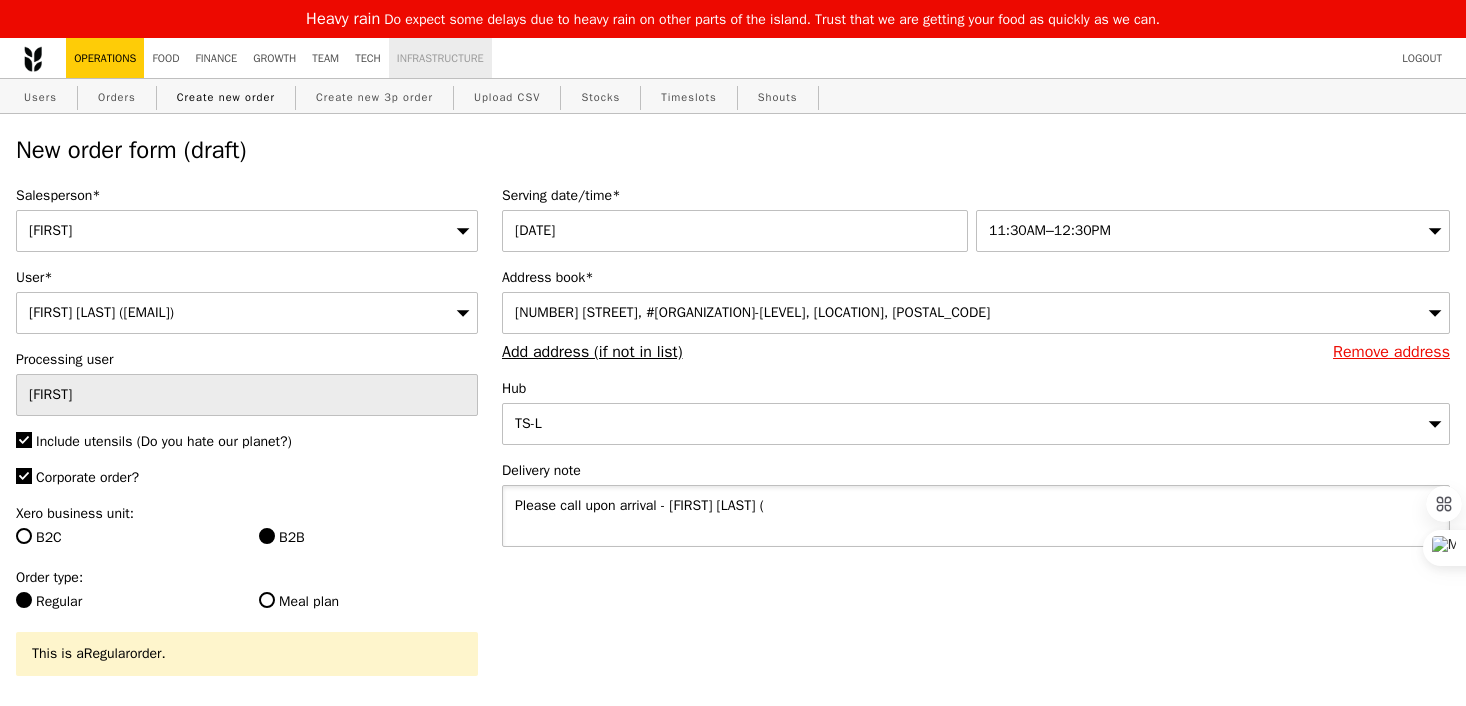 paste on "96533042" 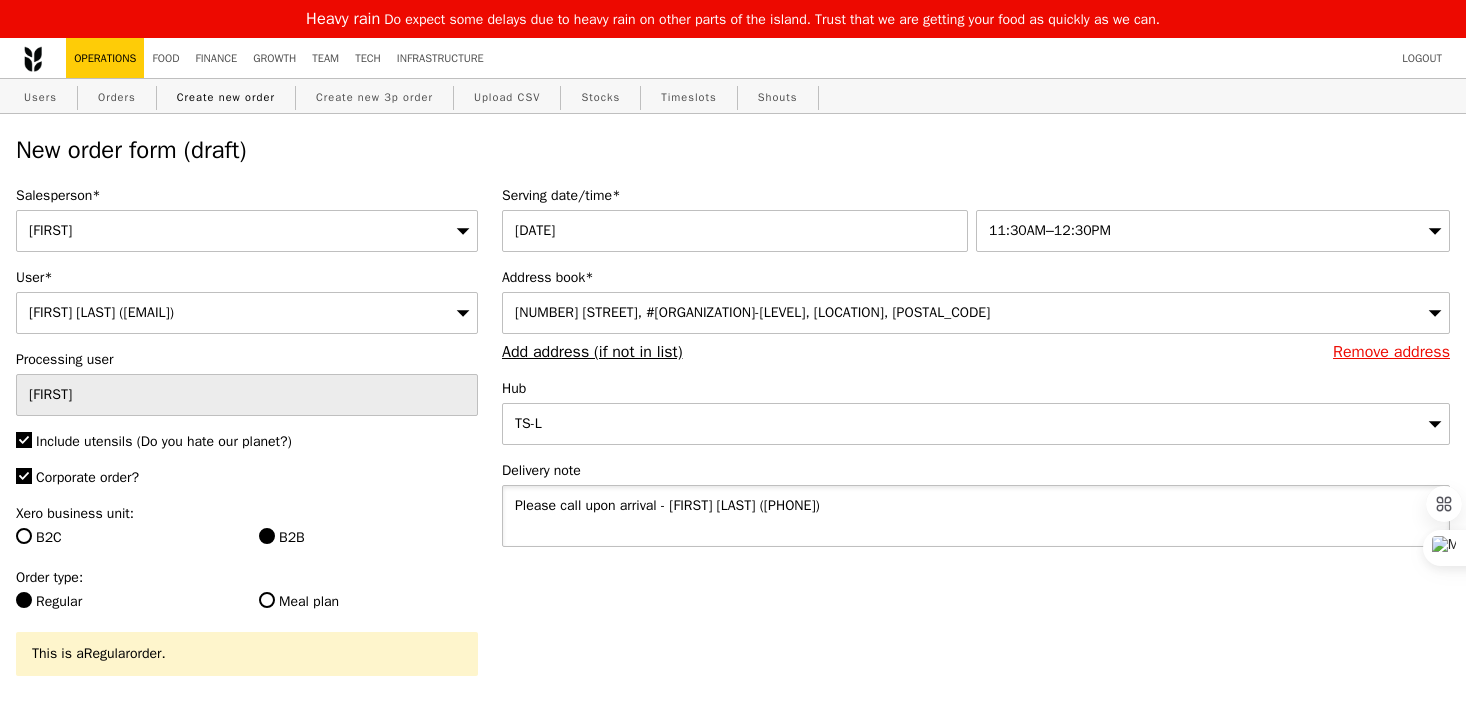 type on "Please call upon arrival - [FIRST] [LAST] ([PHONE])" 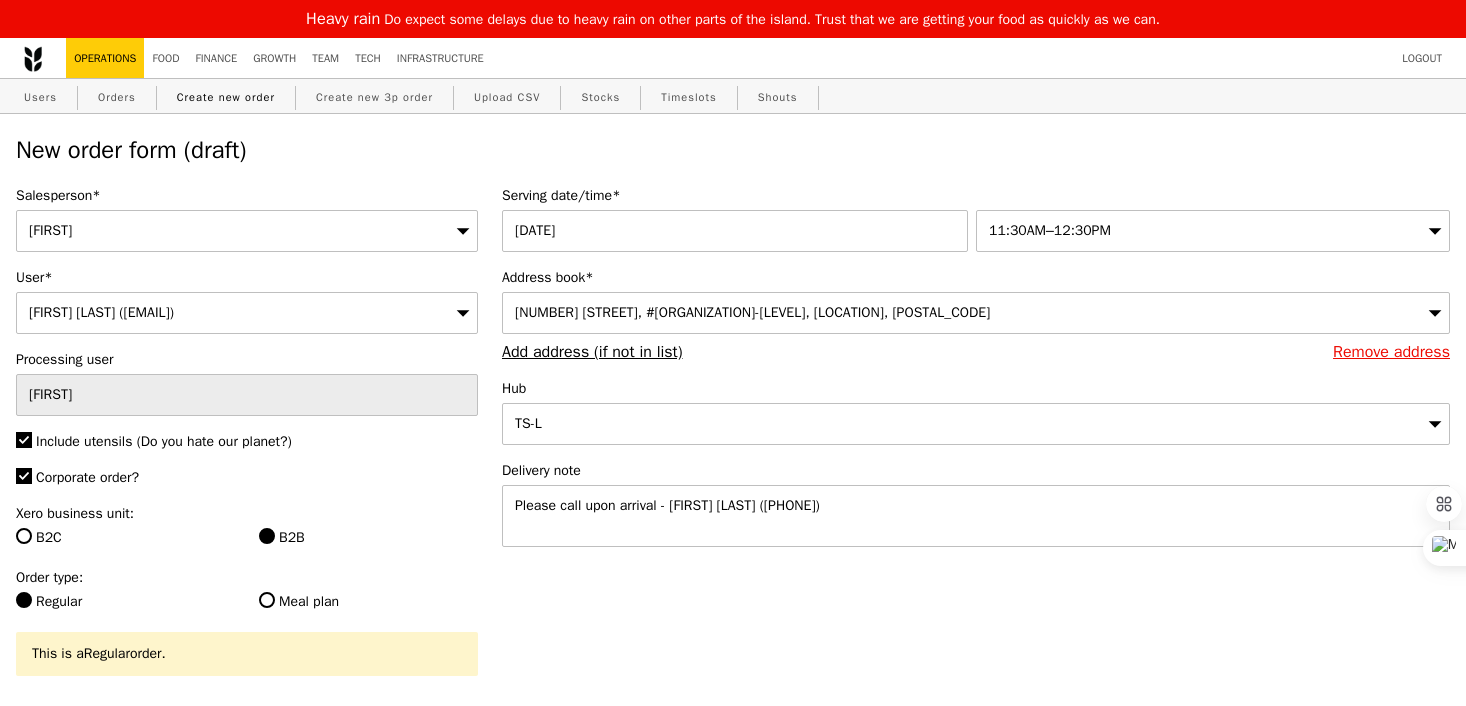 click on "Serving date/time*
[DATE]
[TIME]
Address book*
[NUMBER] [STREET], #[BUILDING_NAME]-[BUILDING_NAME], [CITY] [POSTAL_CODE]
Remove address
Add address (if not in list)
Hub
[TEXT]
Delivery note
Please call upon arrival - [FIRST] [LAST] ([NUMBER])" at bounding box center (976, 377) 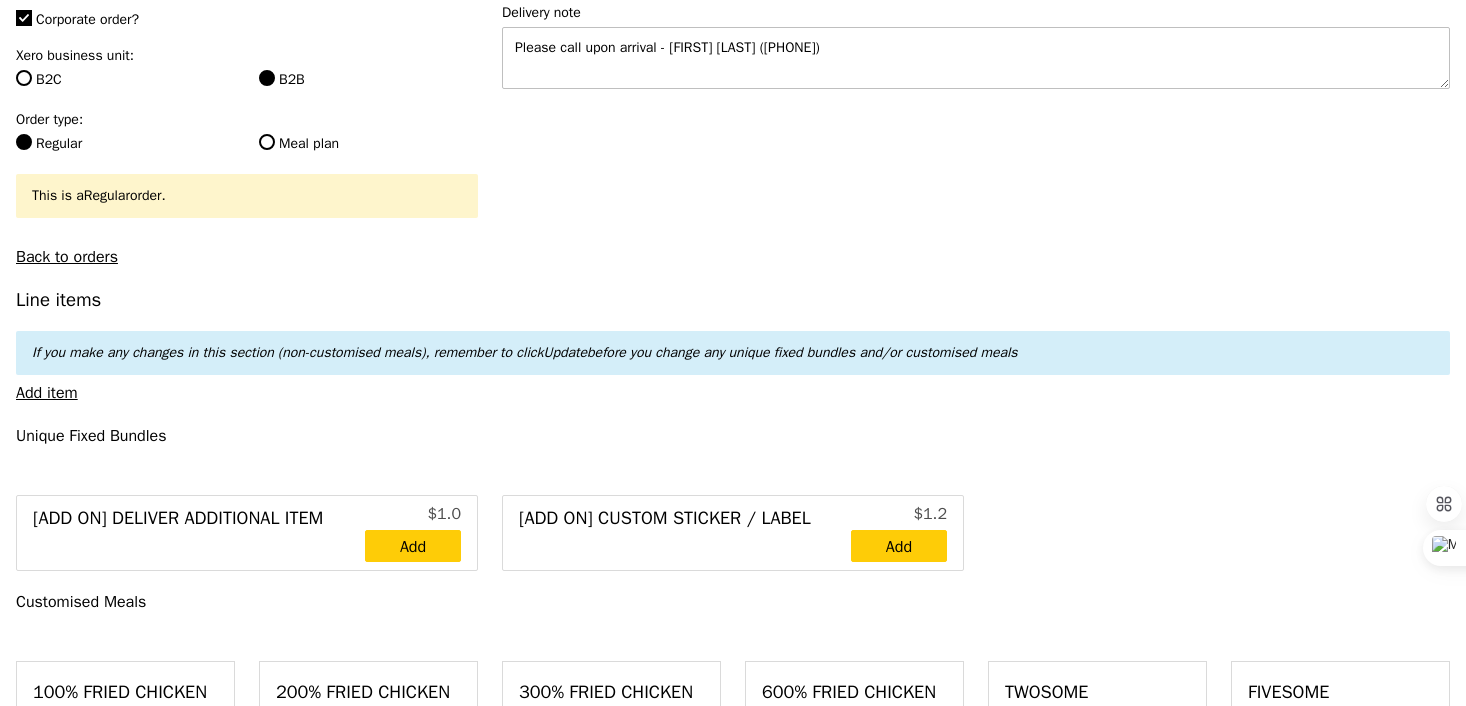 scroll, scrollTop: 491, scrollLeft: 0, axis: vertical 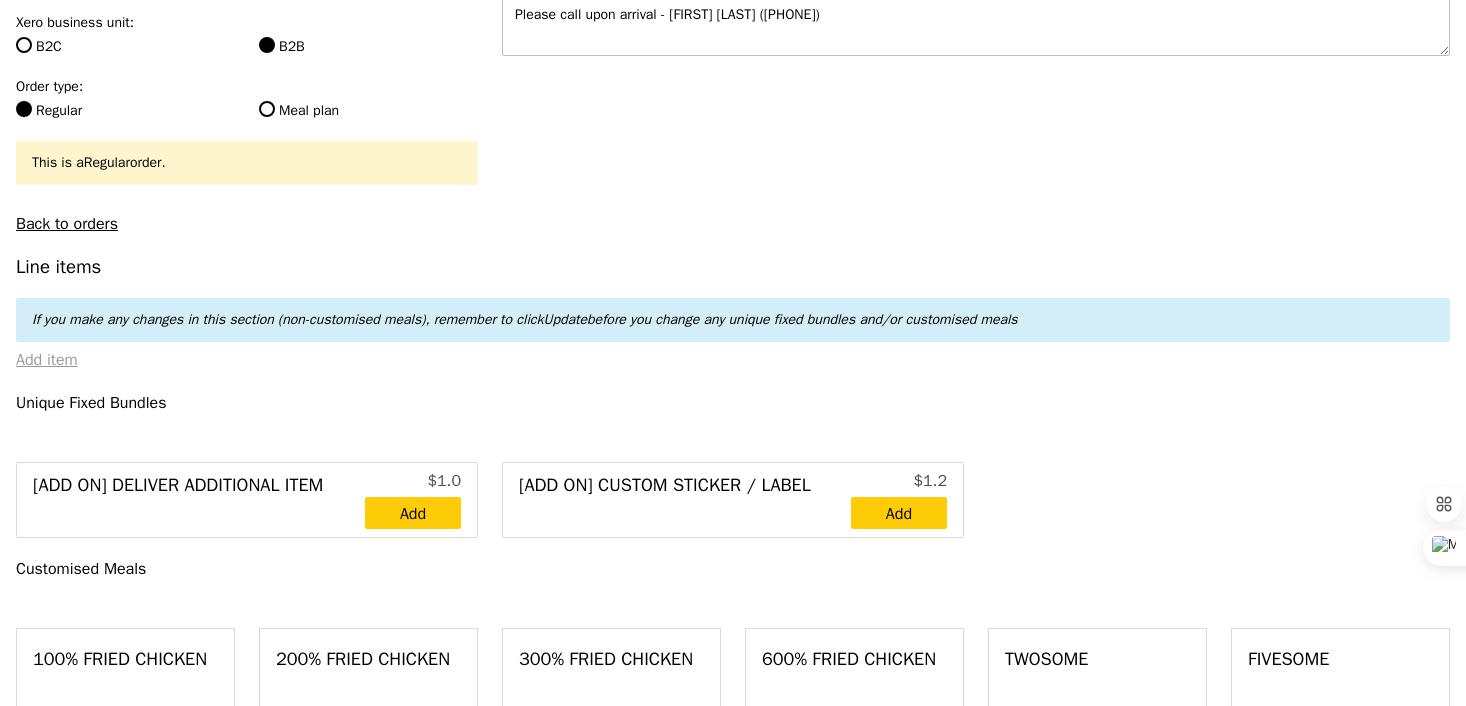 click on "Add item" at bounding box center [47, 360] 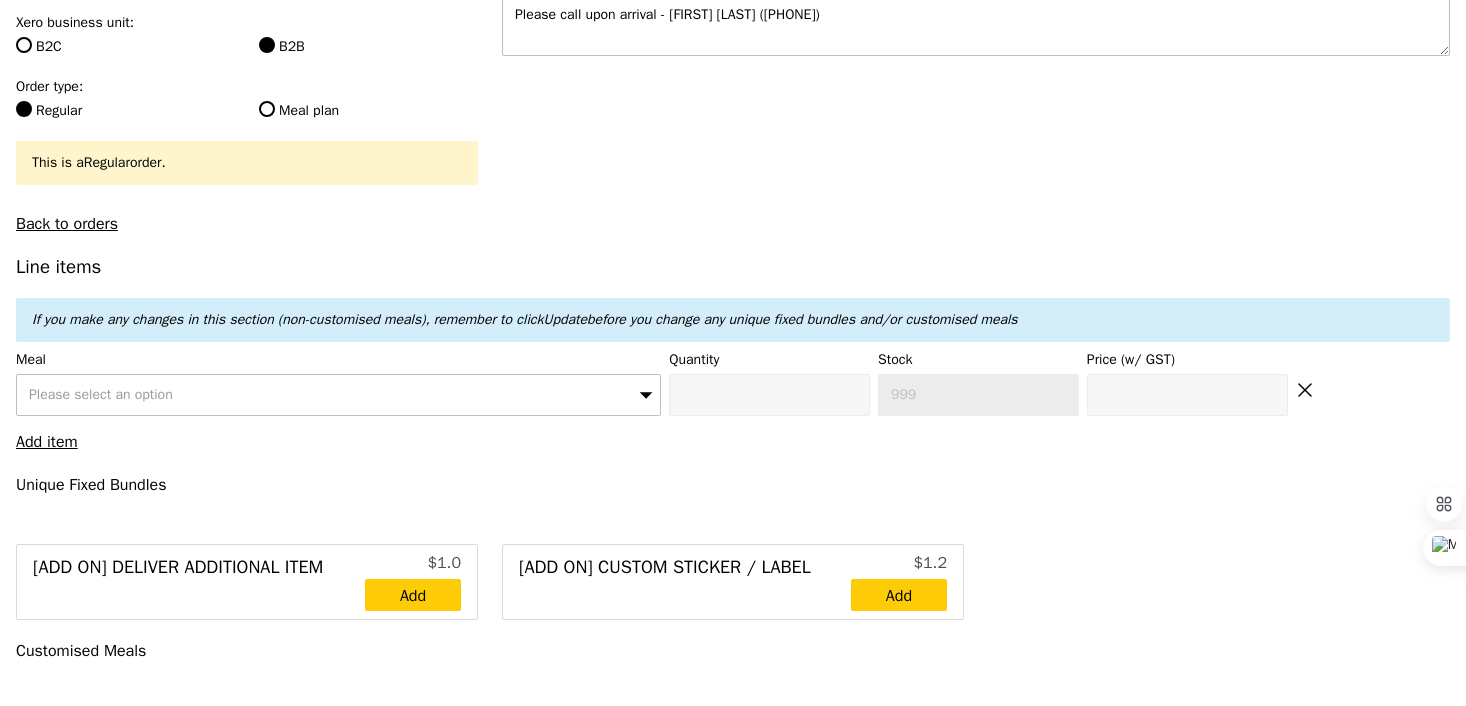 click on "Please select an option" at bounding box center [101, 394] 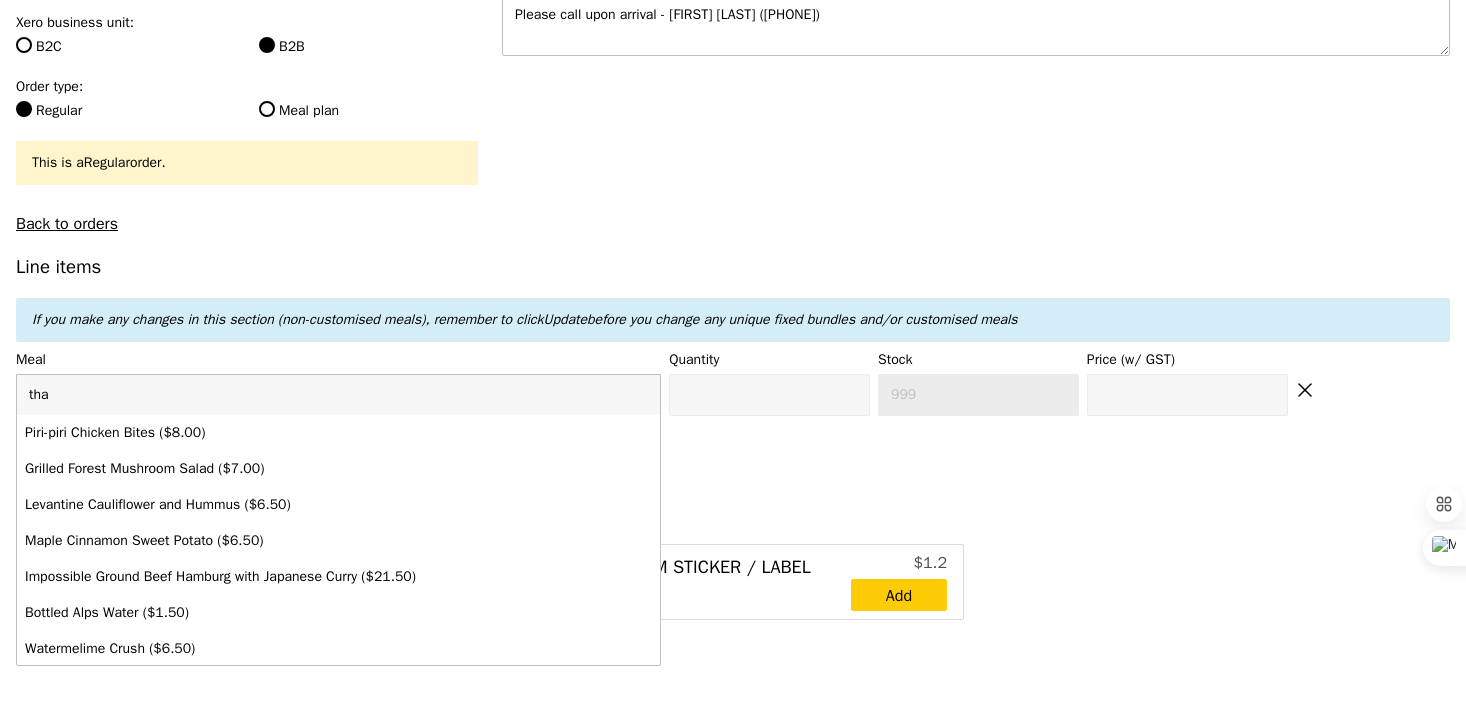 type on "thai" 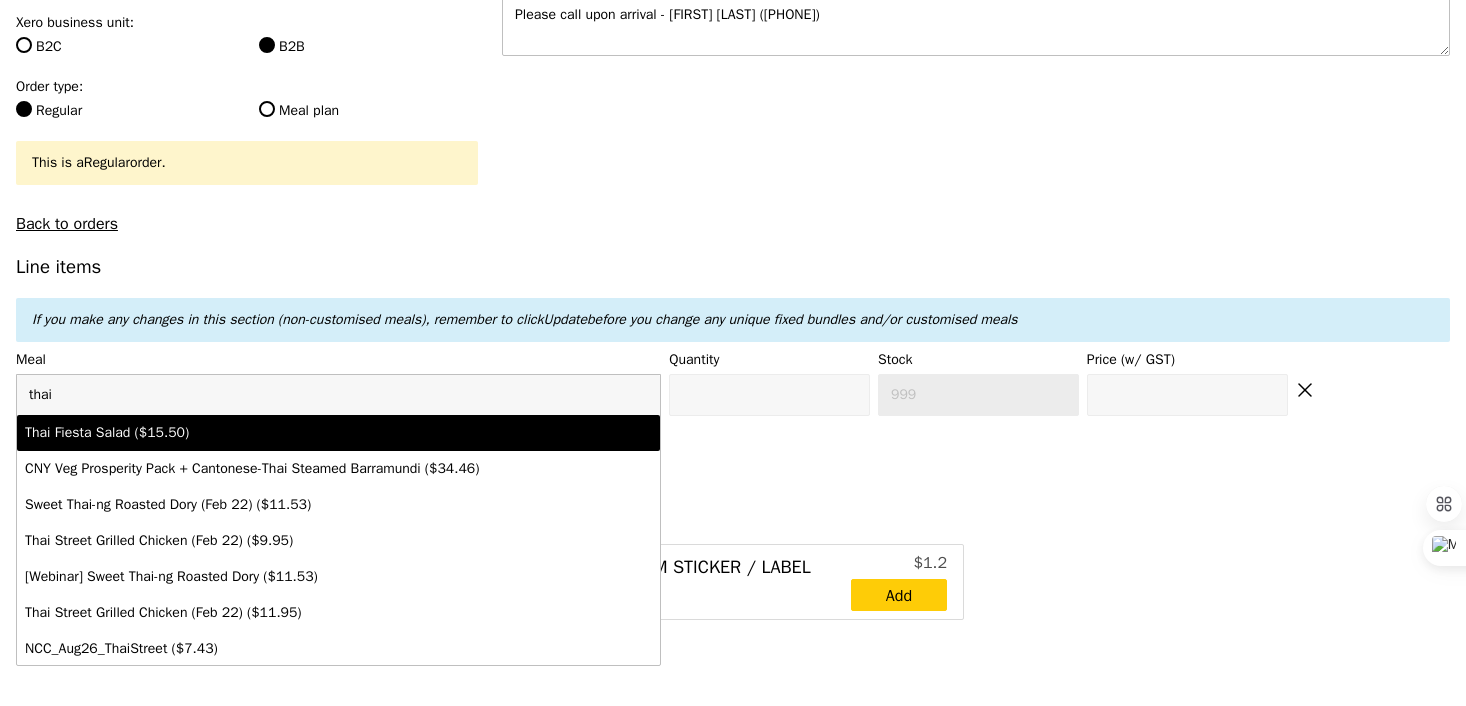 type on "Confirm anyway" 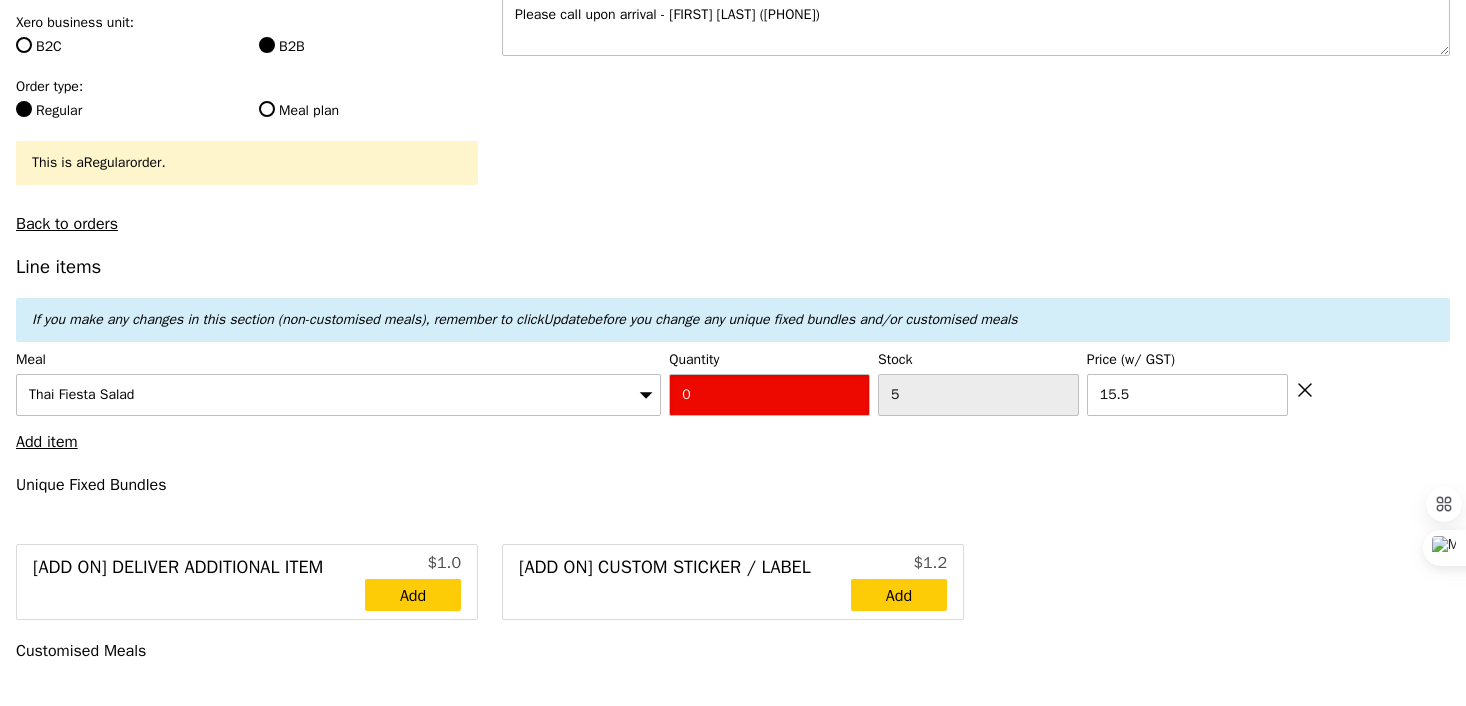 type on "Confirm" 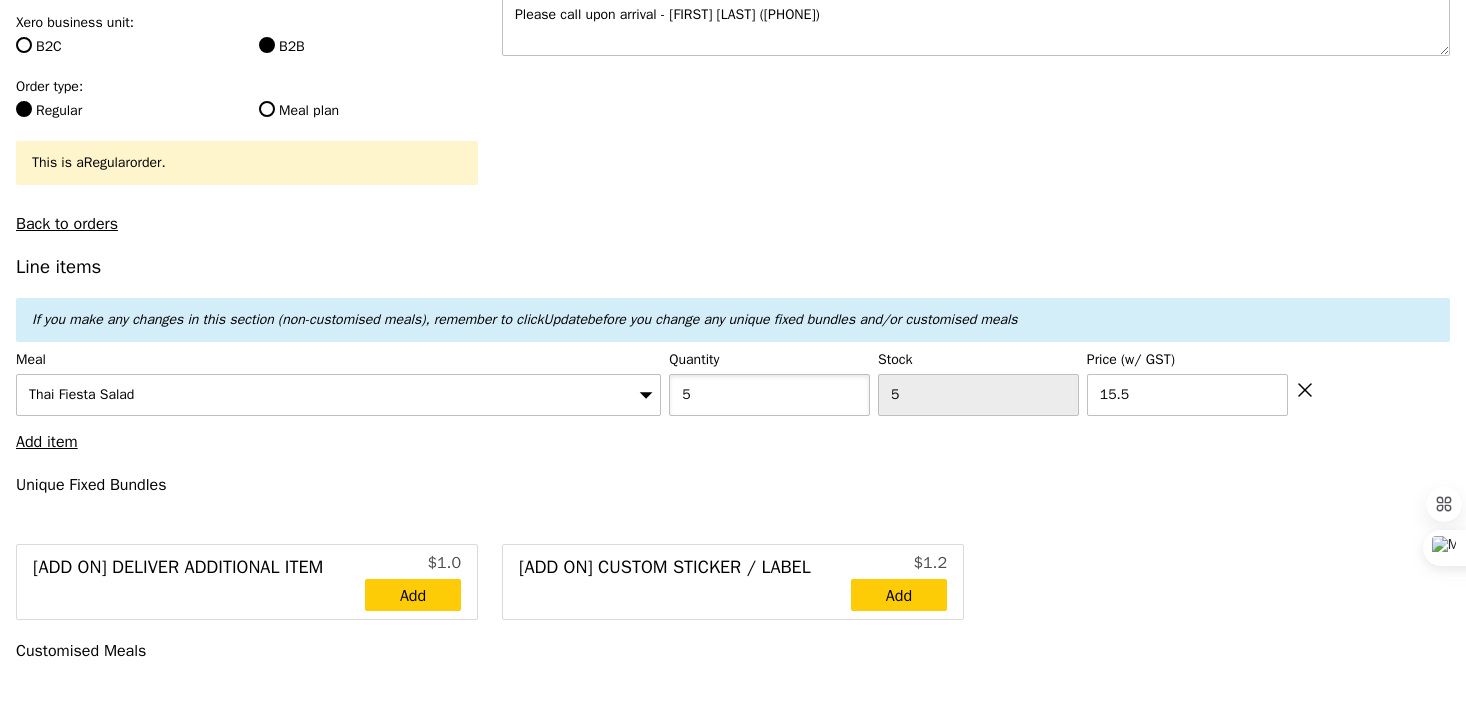 type on "5" 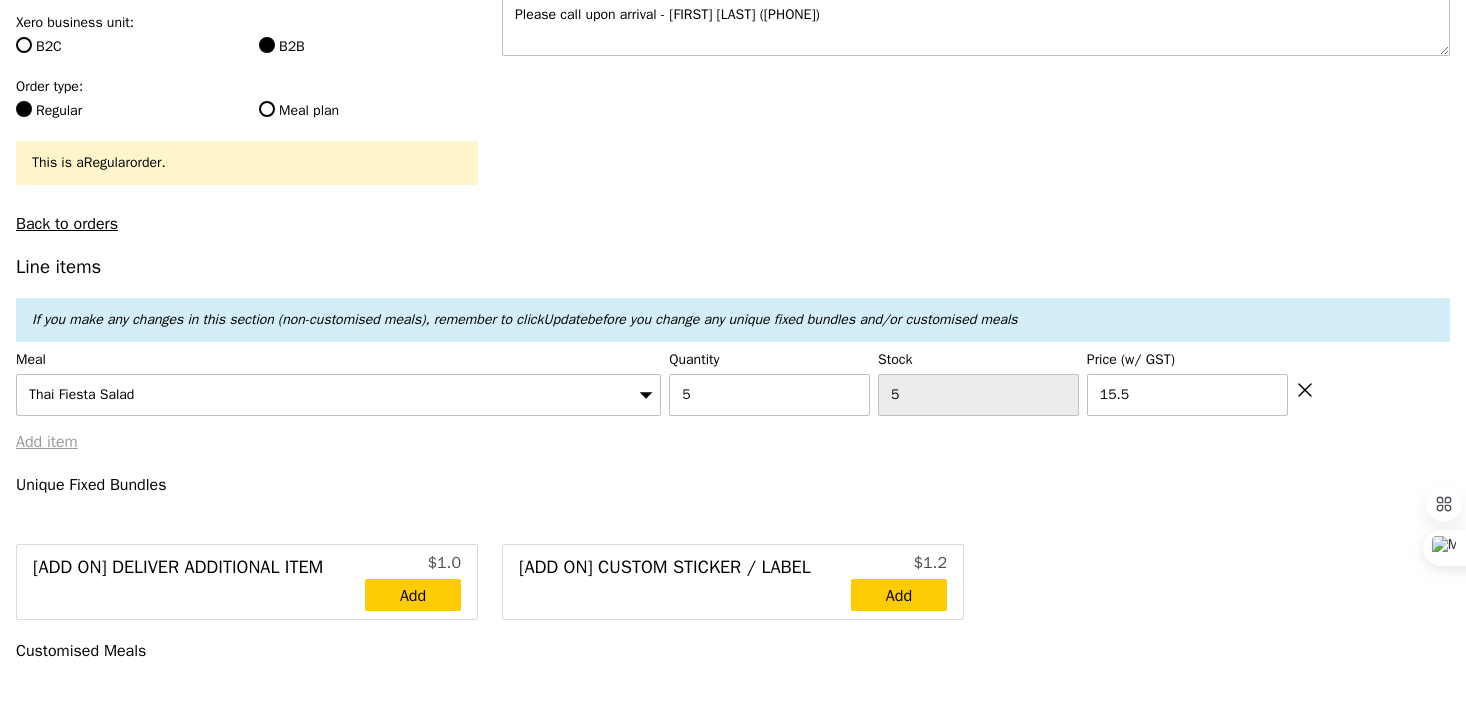 click on "Add item" at bounding box center [47, 442] 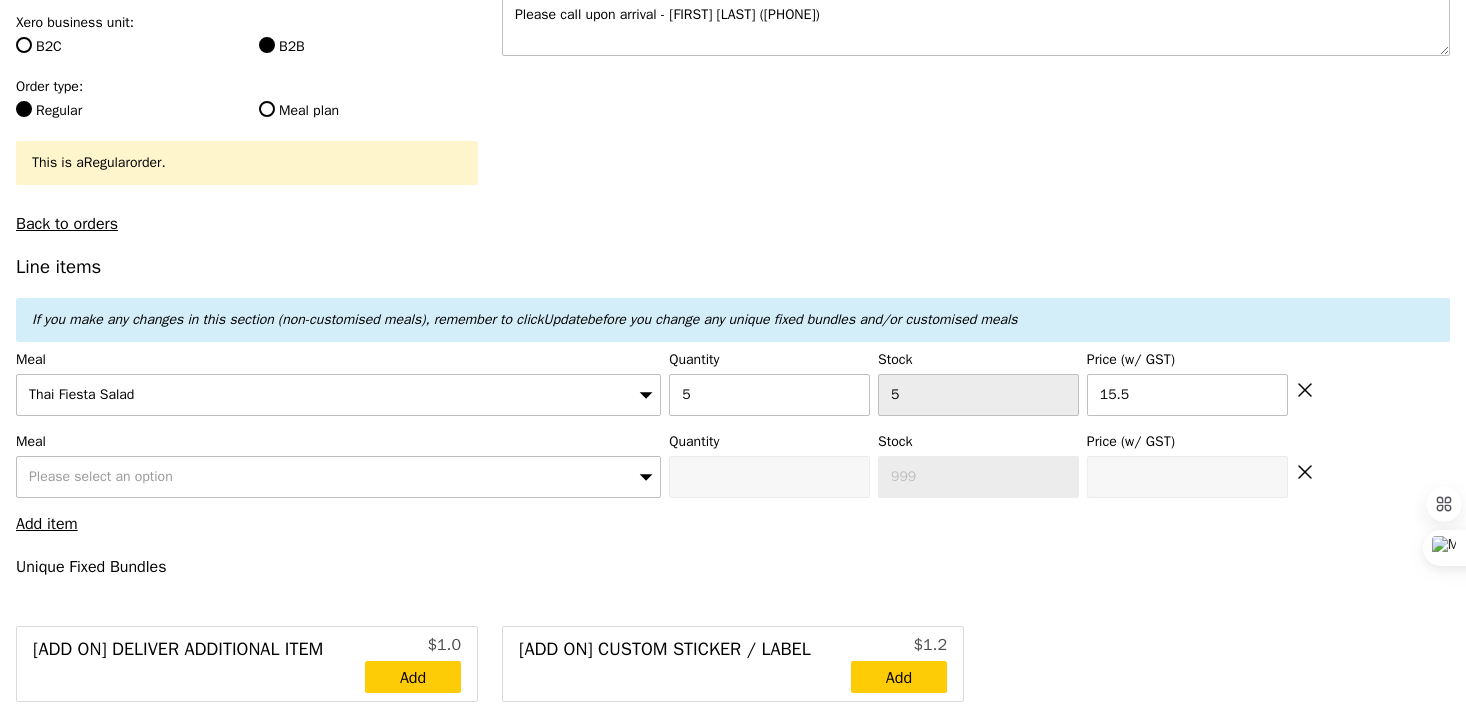 click on "Please select an option" at bounding box center [101, 476] 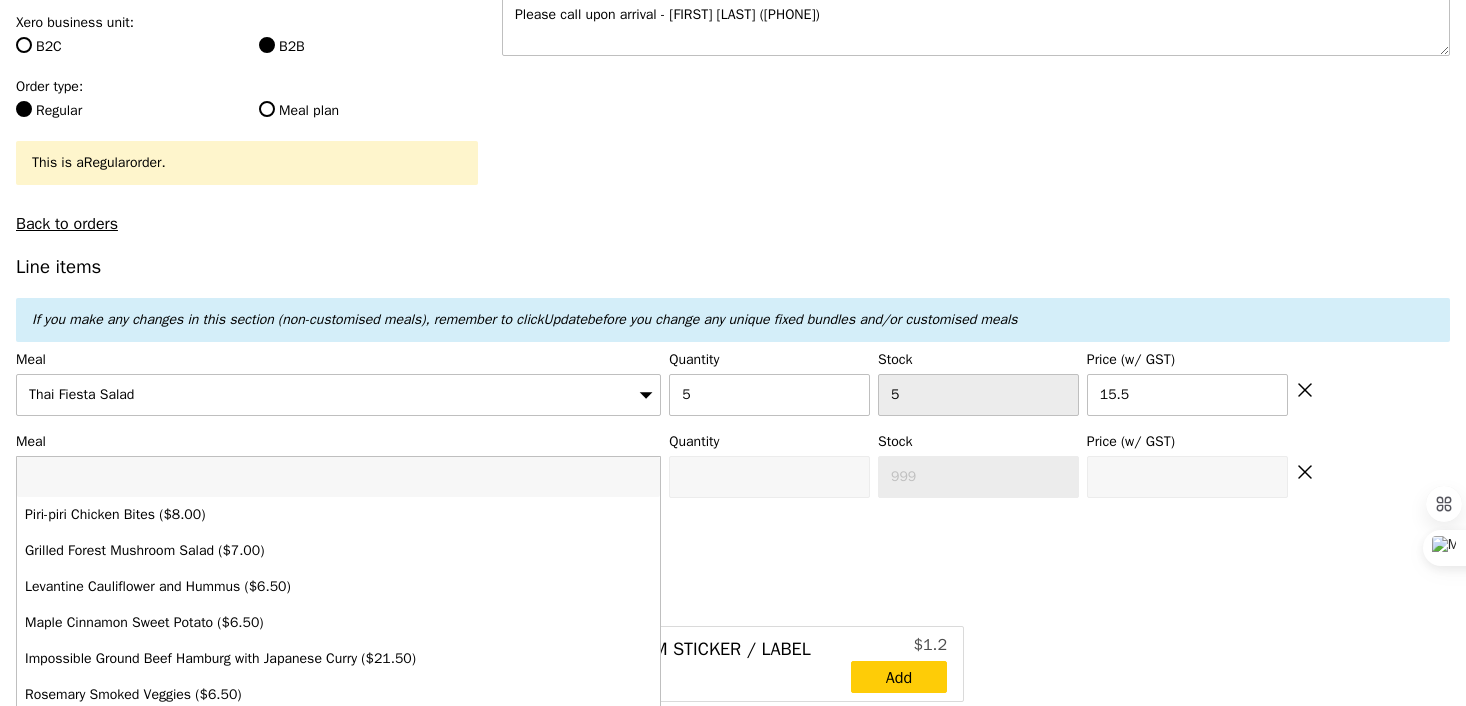 type on "i" 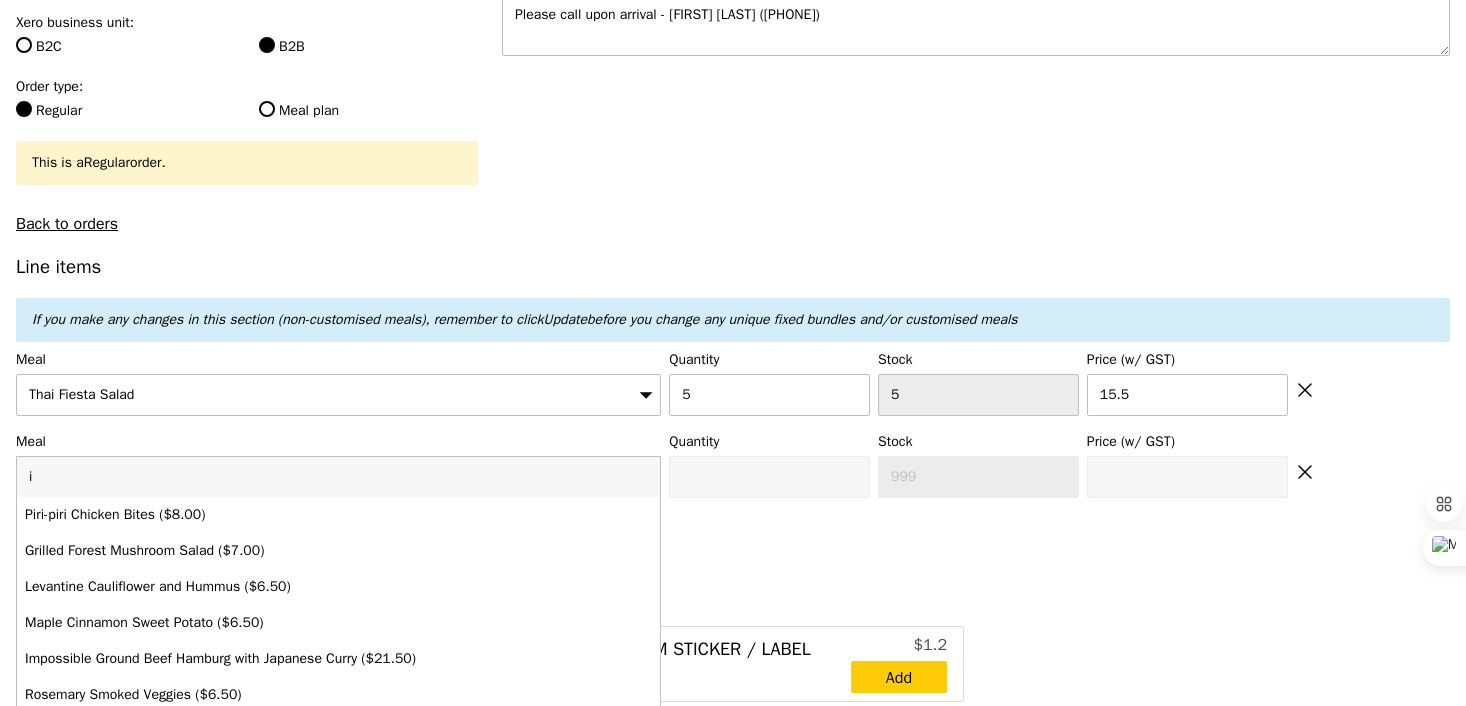 type on "Loading..." 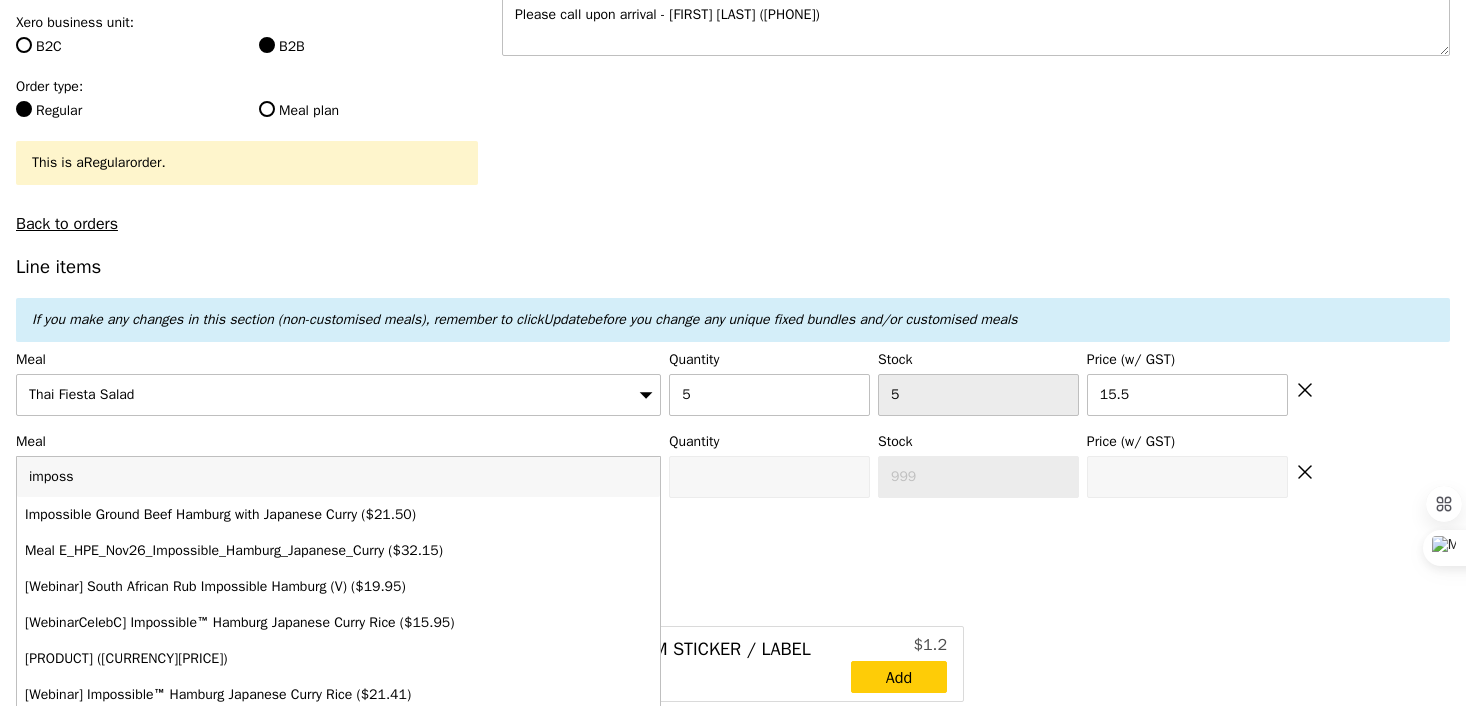 type on "impossi" 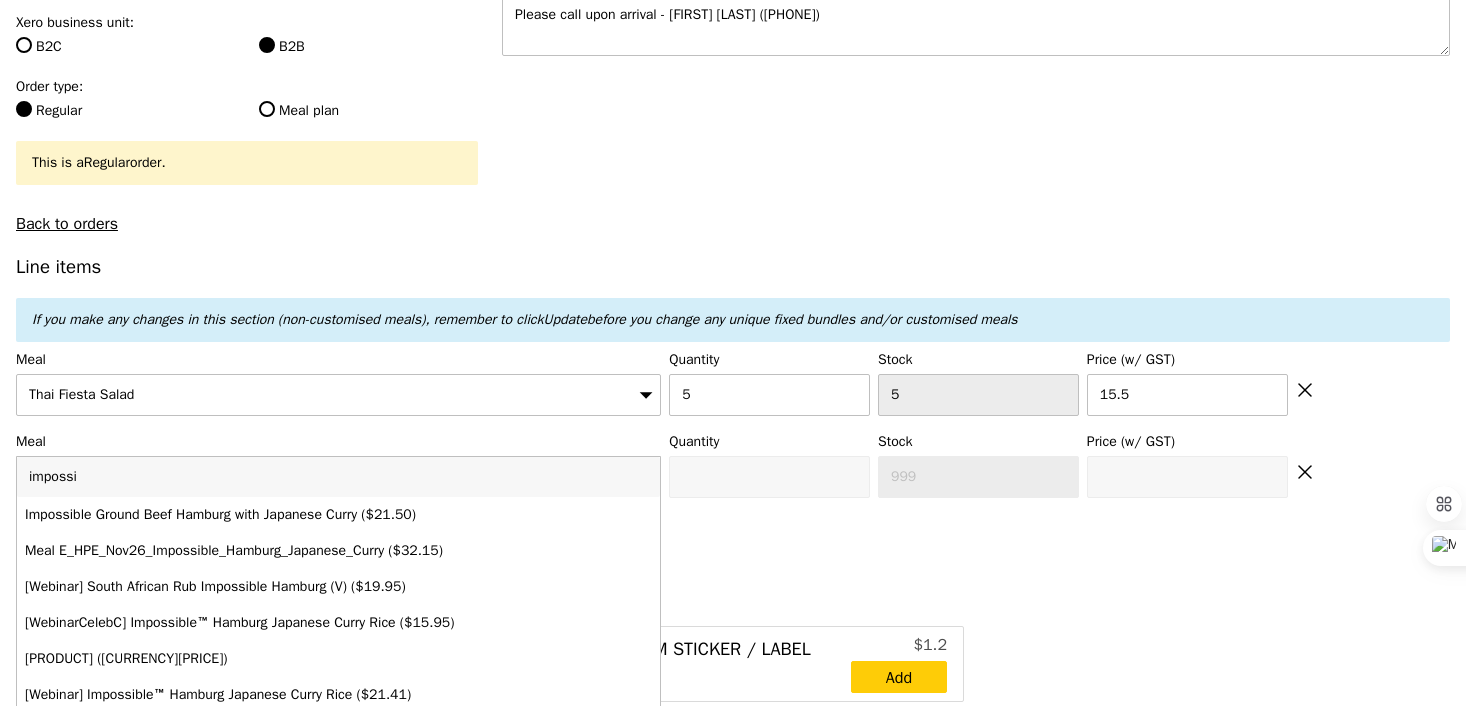 type on "Confirm" 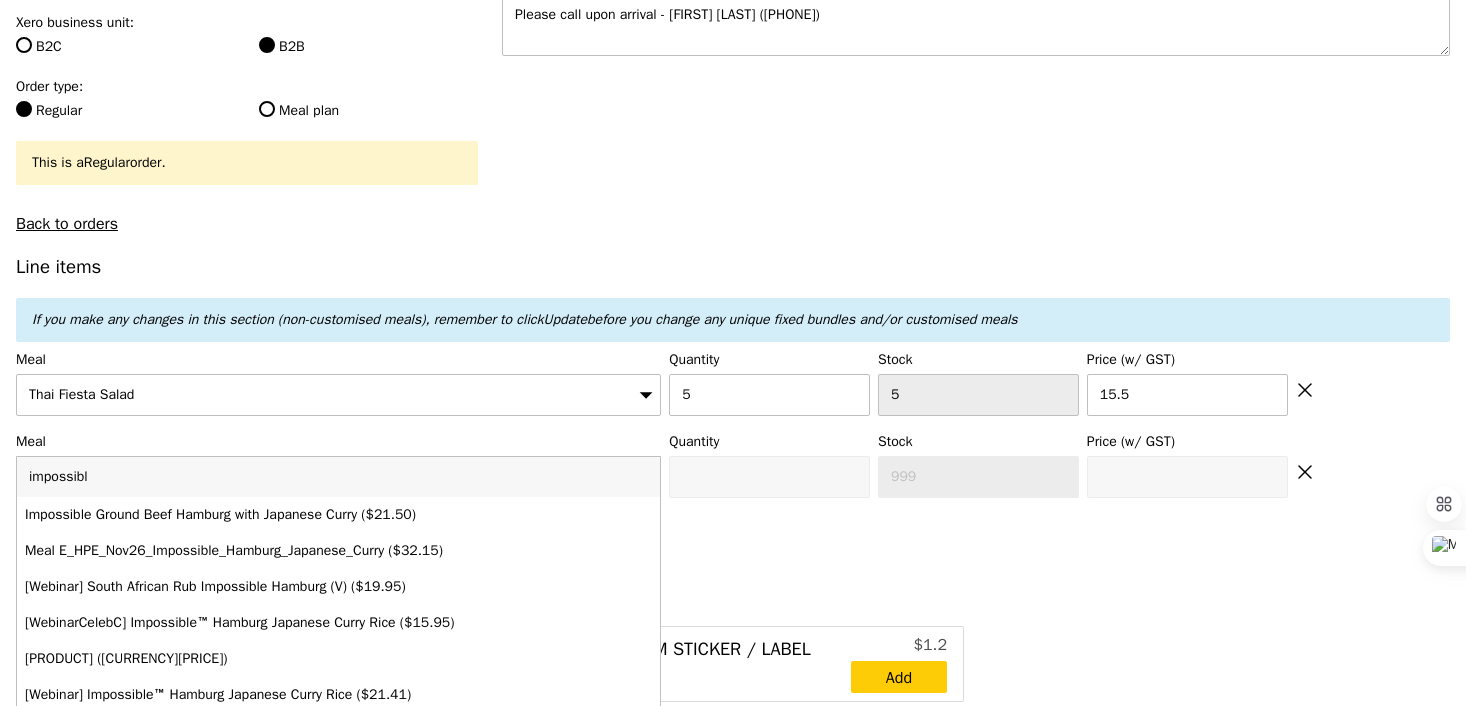type on "impossible" 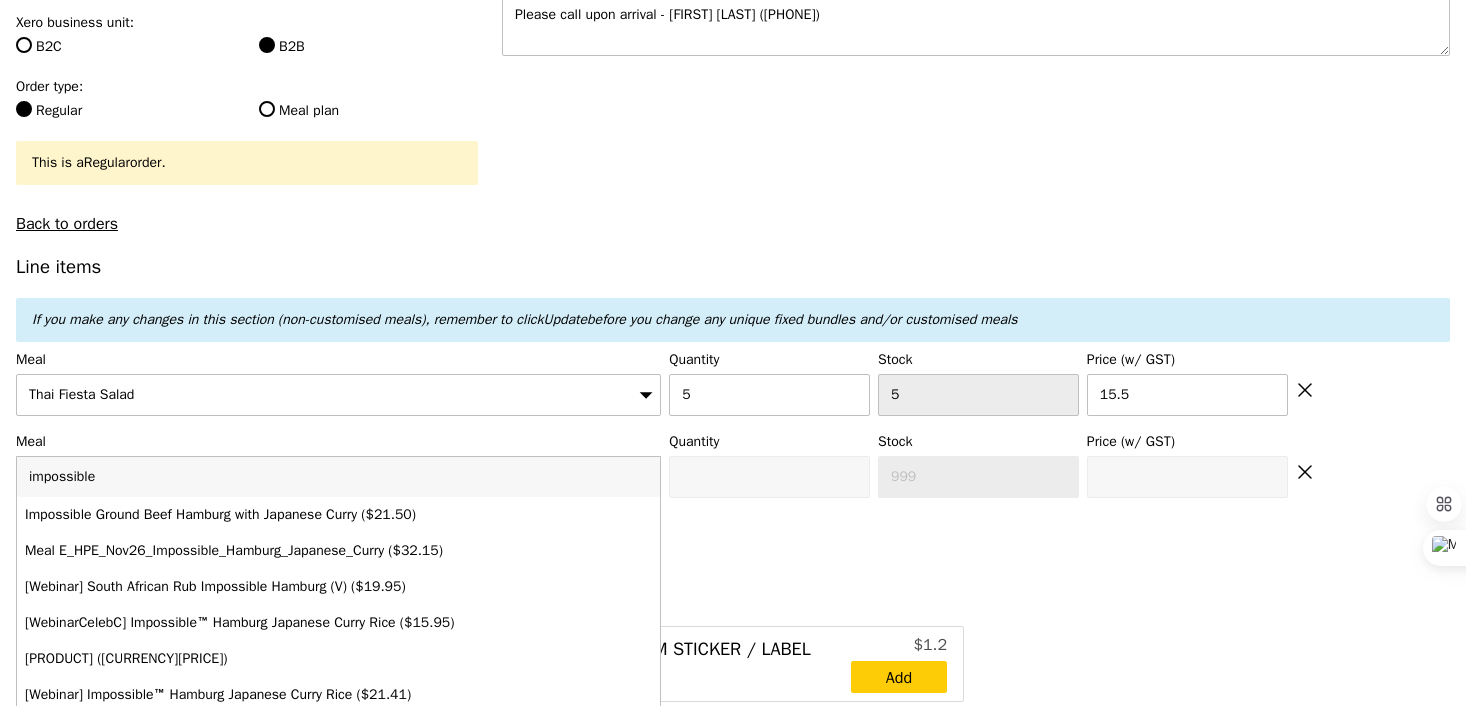 type on "Confirm anyway" 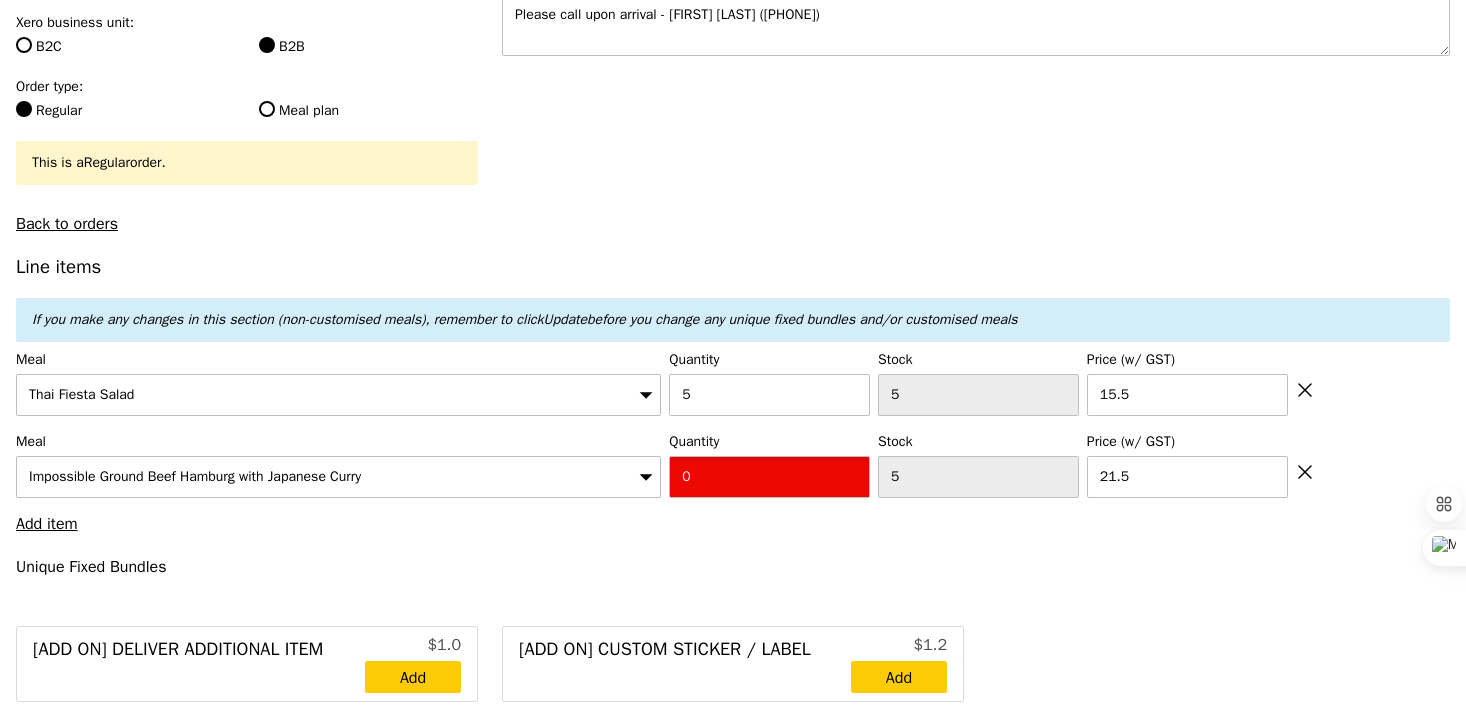 type on "Confirm" 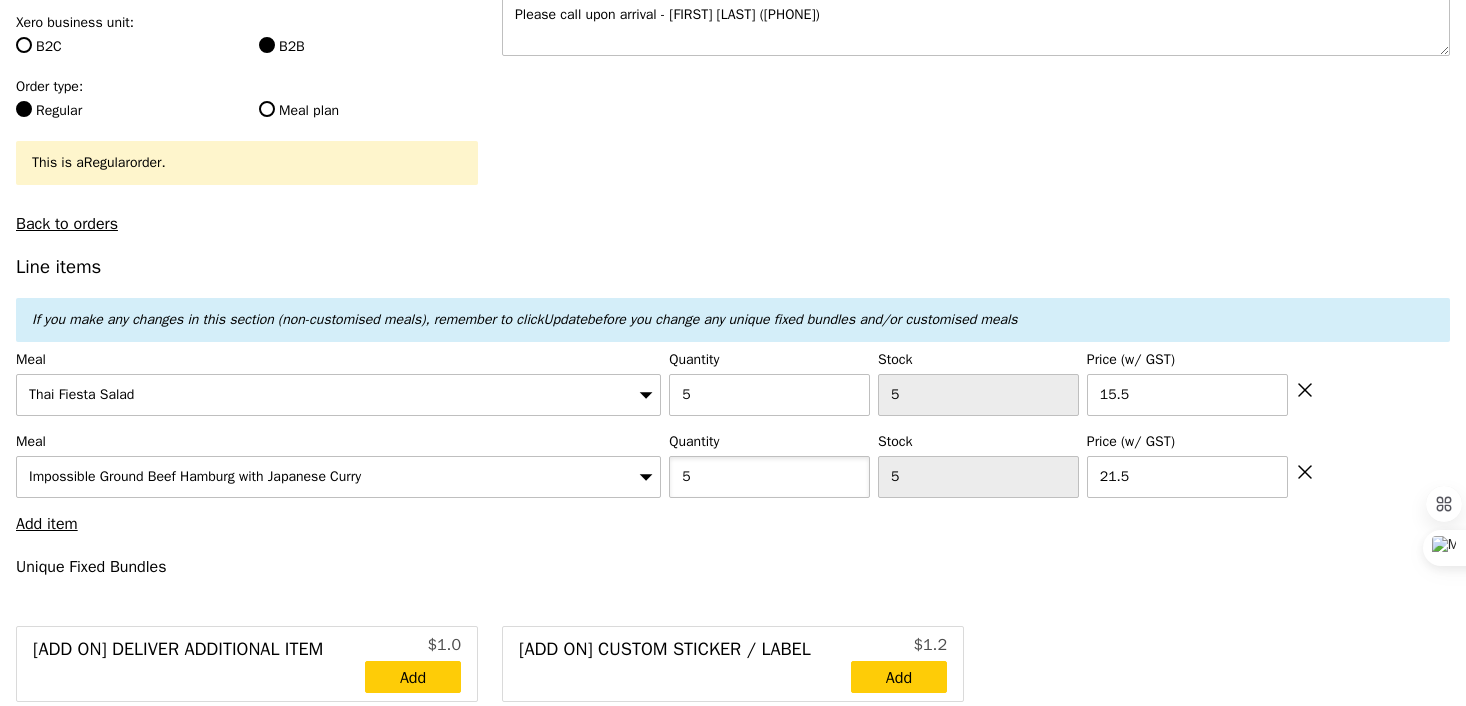 type on "5" 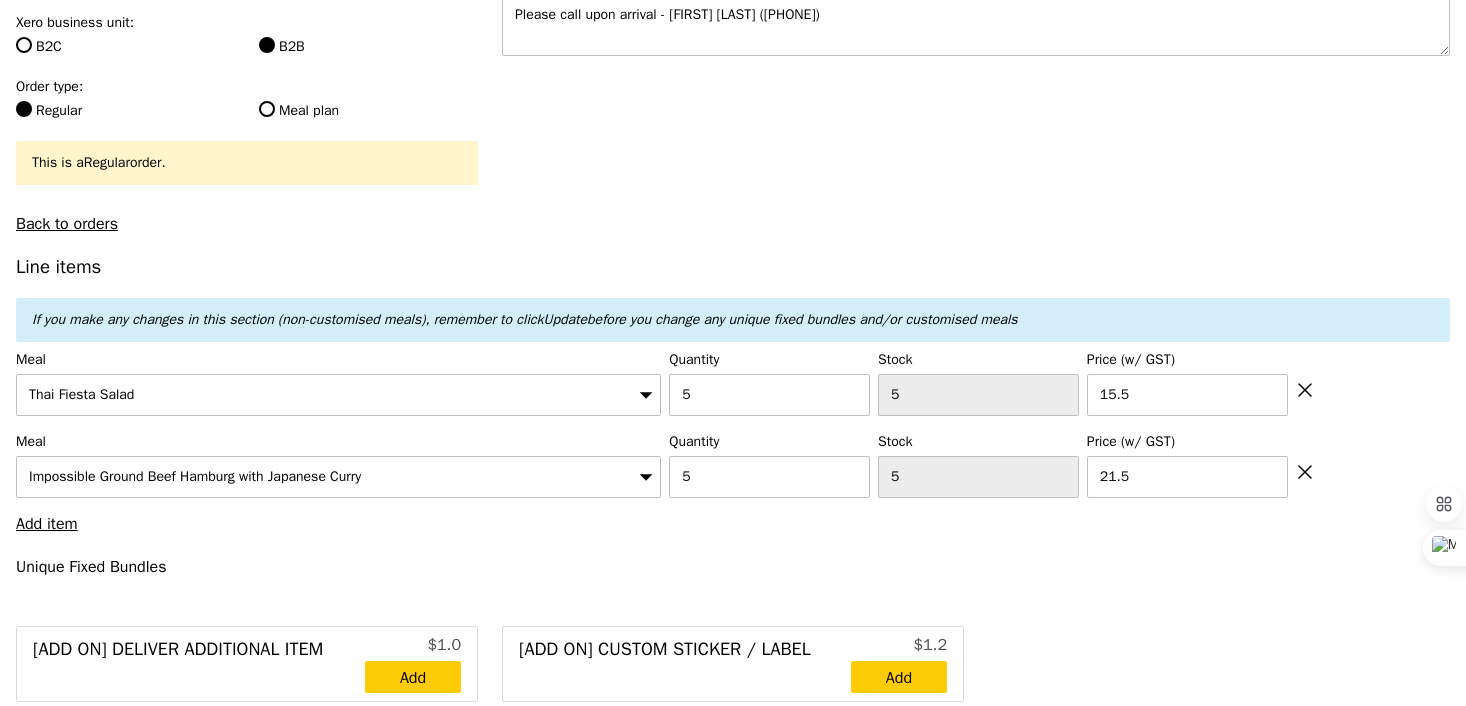 click on "Line items
If you make any changes in this section (non-customised meals), remember to click  Update  before you change any unique fixed bundles and/or customised meals
Meal
Thai Fiesta Salad
Quantity
5
Stock
5
Price (w/ GST)
15.5
Meal
Impossible Ground Beef Hamburg with Japanese Curry
Quantity
5
Stock
5
Price (w/ GST)
21.5
Add item
Unique Fixed Bundles
[Add on] Deliver Additional Item
$1.0
Add
[Add on] Custom Sticker / Label
$1.2
Add
Customised Meals
100% Fried Chicken
1 piece of boneless fried chicken thigh
$3.
95
Add
200% Fried Chicken
$7." at bounding box center [733, 2561] 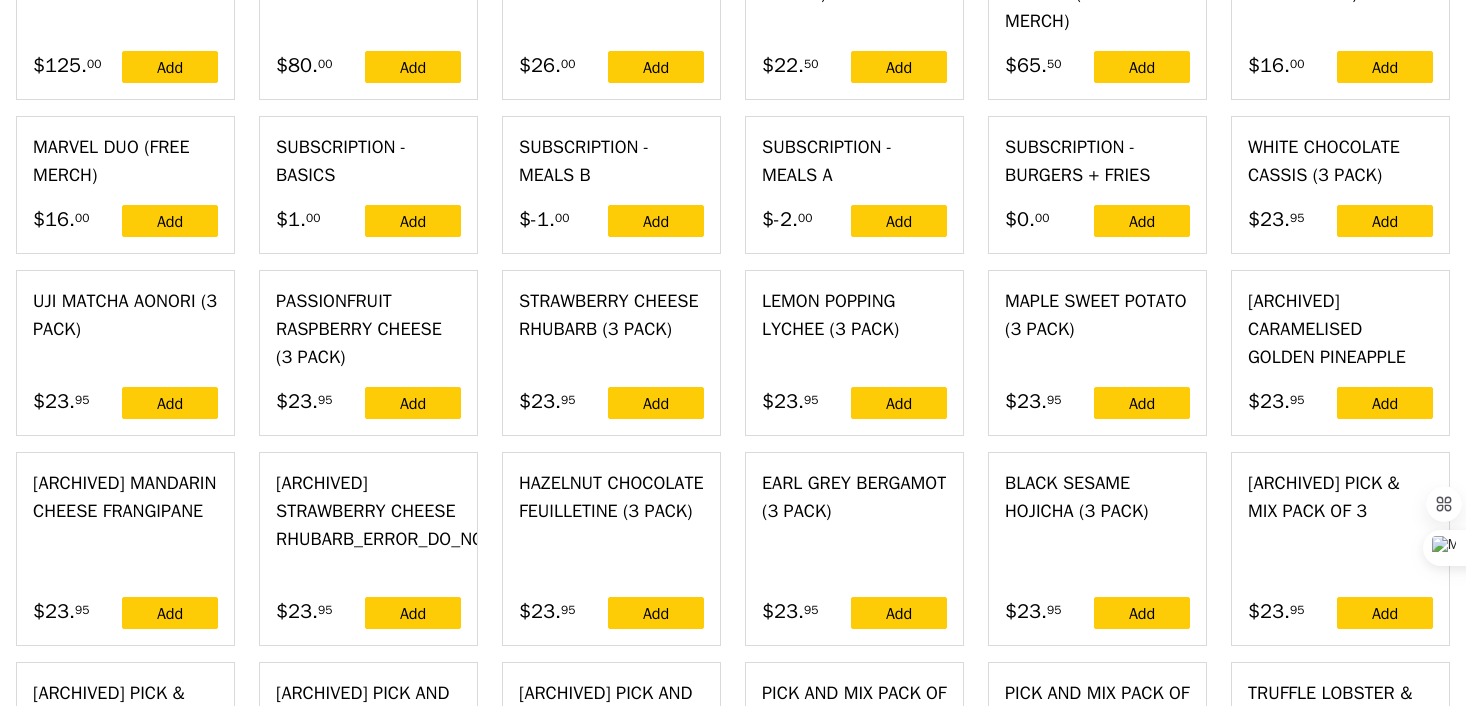 type on "Loading..." 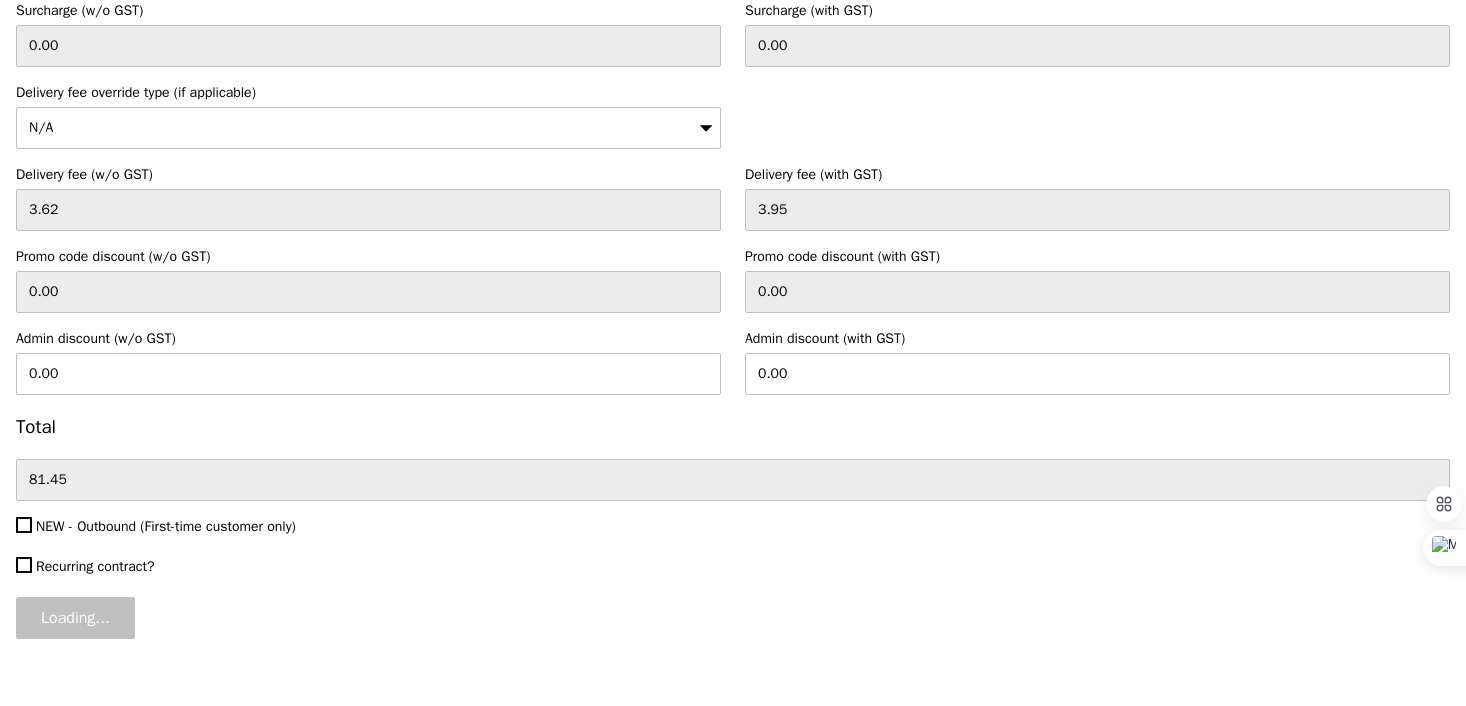 type on "185.00" 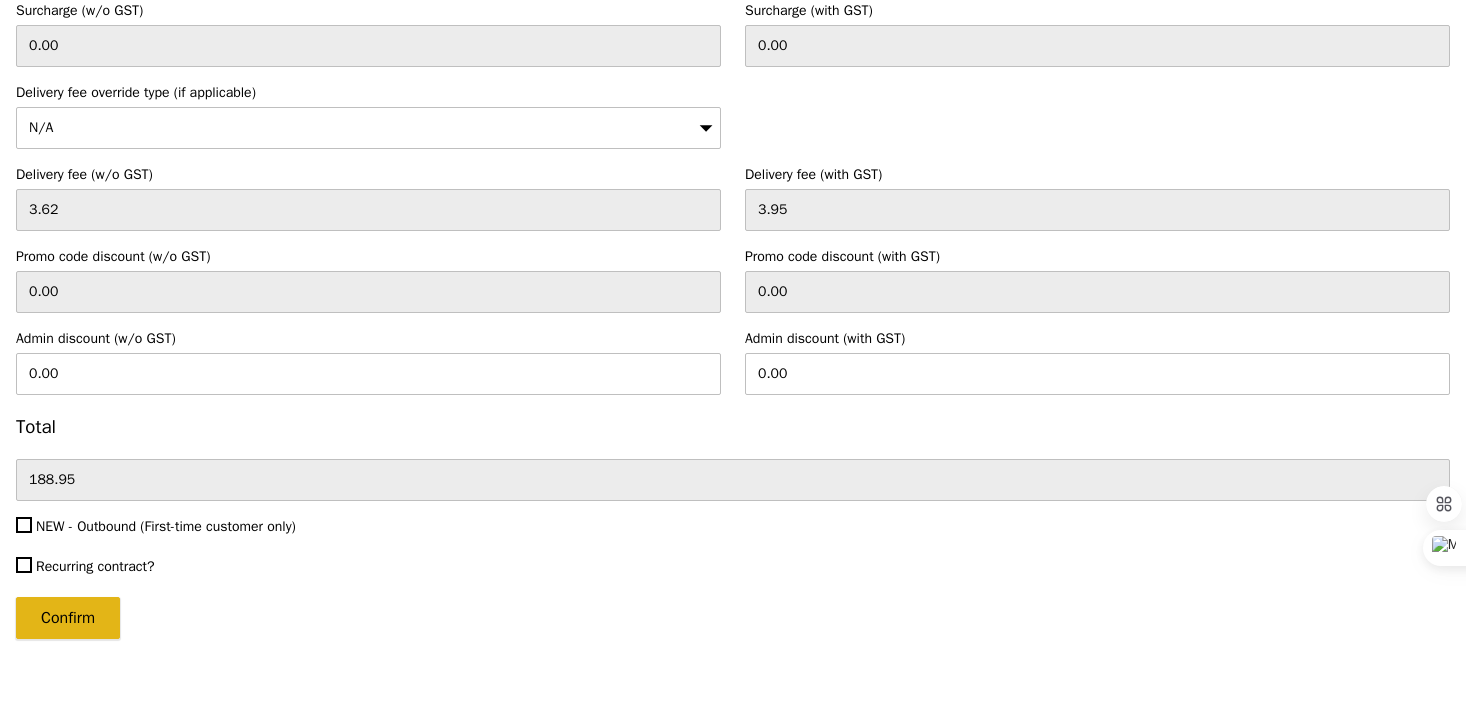 click on "Confirm" at bounding box center (68, 618) 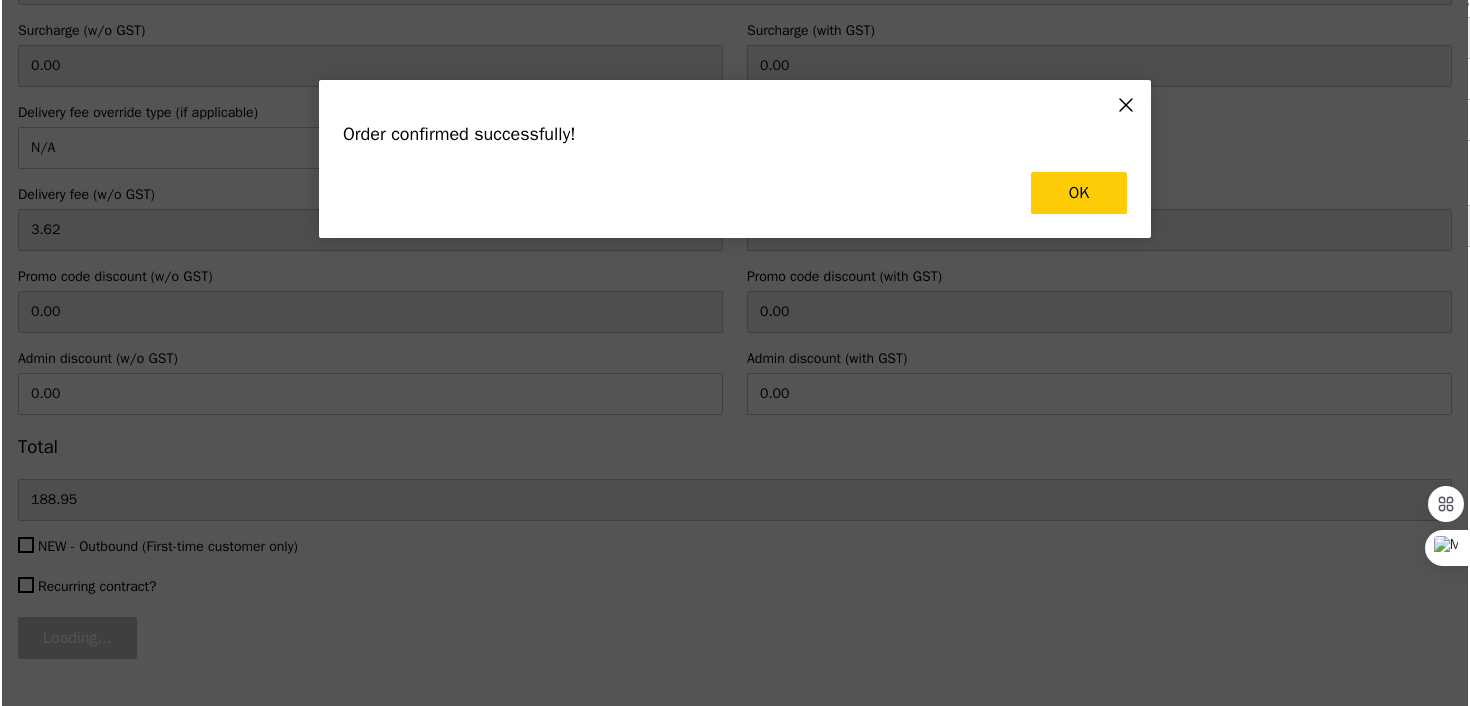 scroll, scrollTop: 0, scrollLeft: 0, axis: both 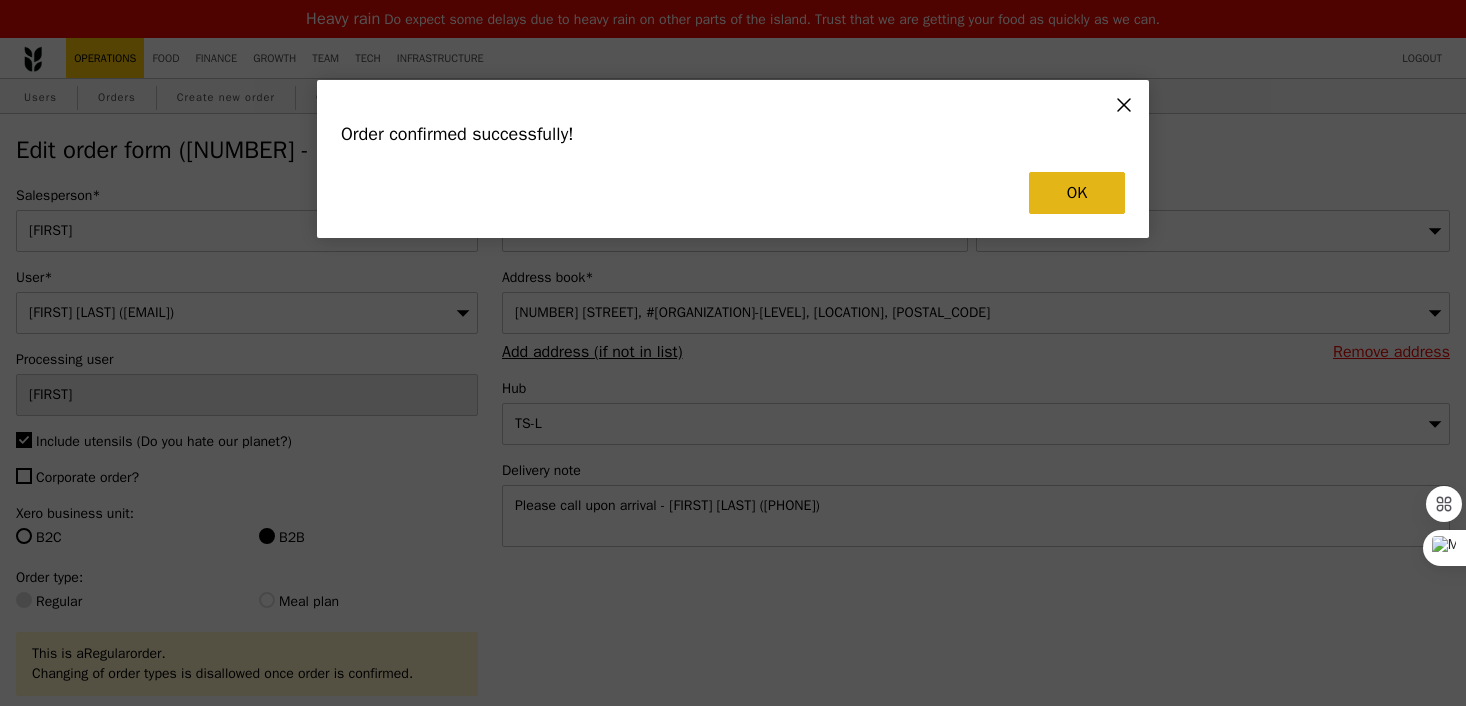 type on "Loading..." 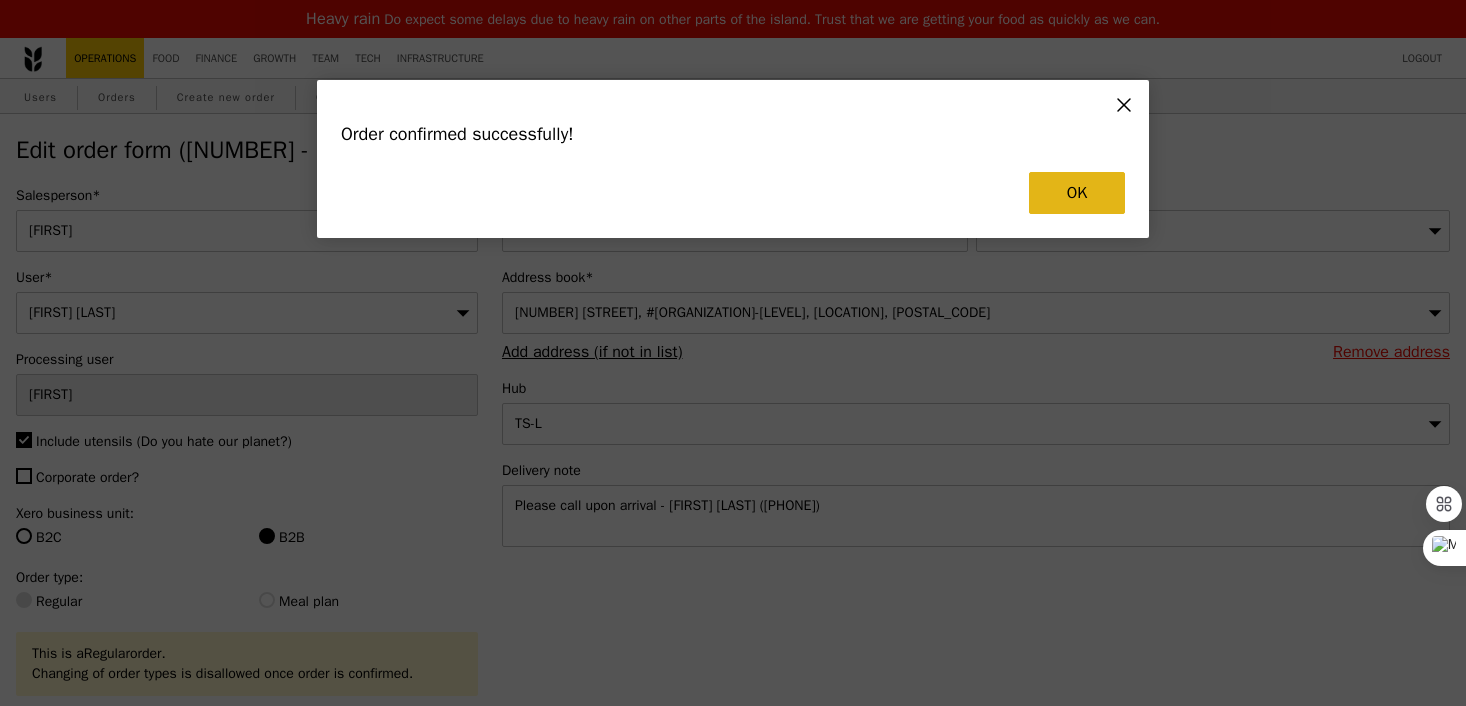 type on "0" 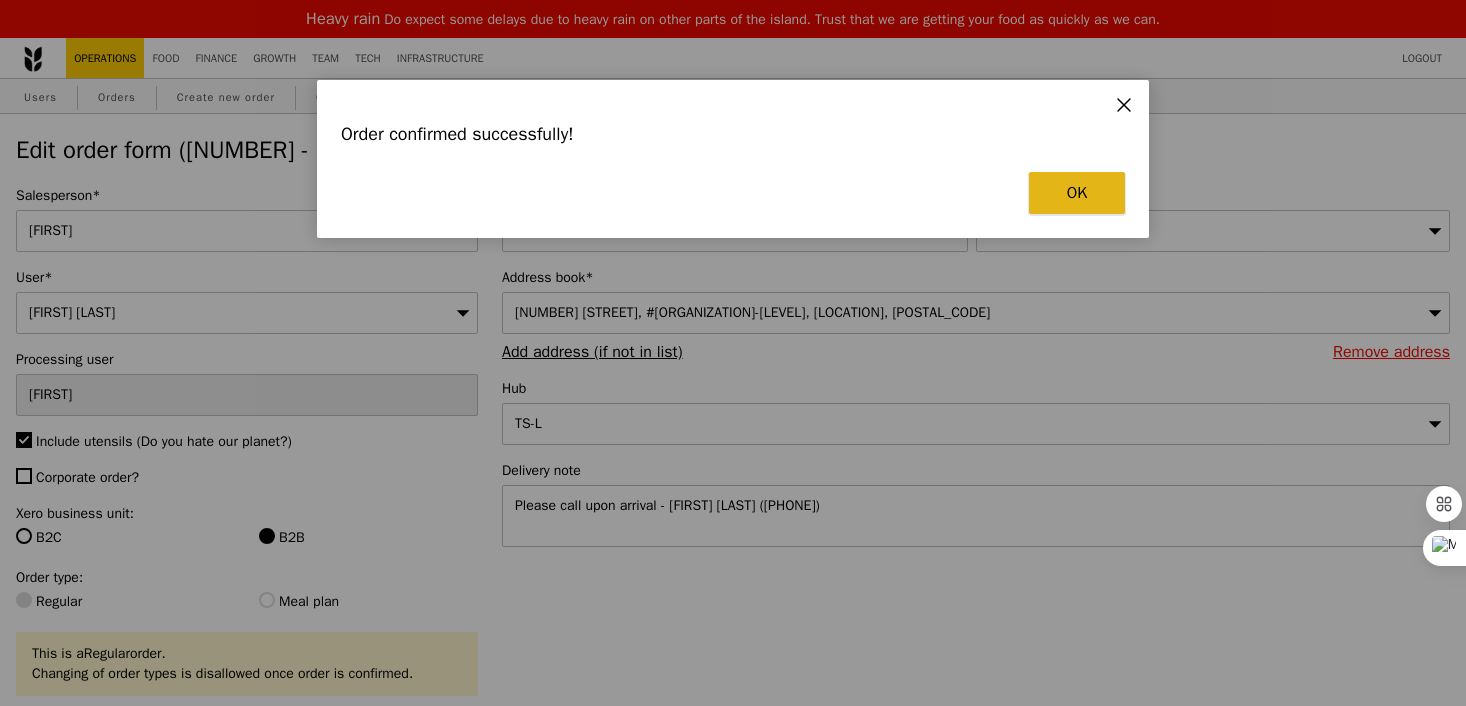 click on "OK" at bounding box center (1077, 193) 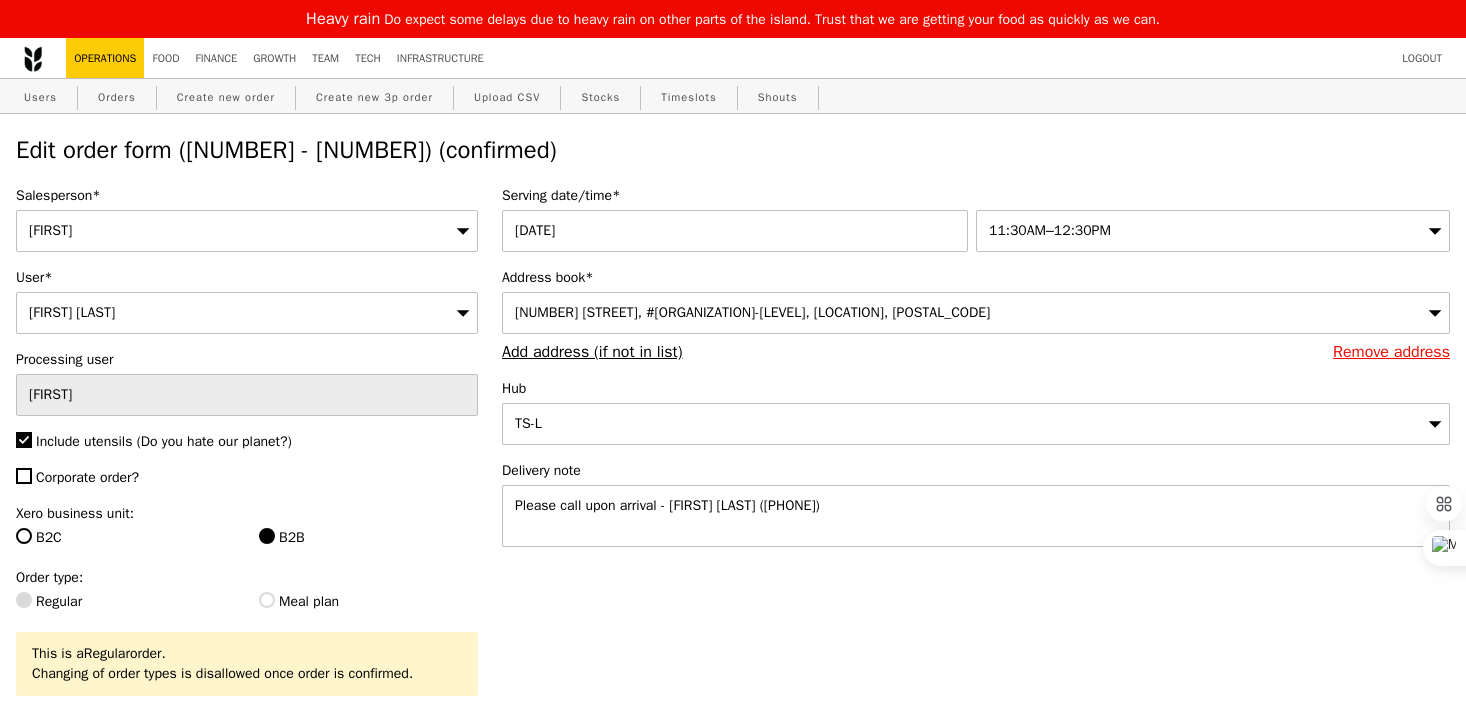 click on "Edit order form ([NUMBER] - [NUMBER])
(confirmed)" at bounding box center [733, 150] 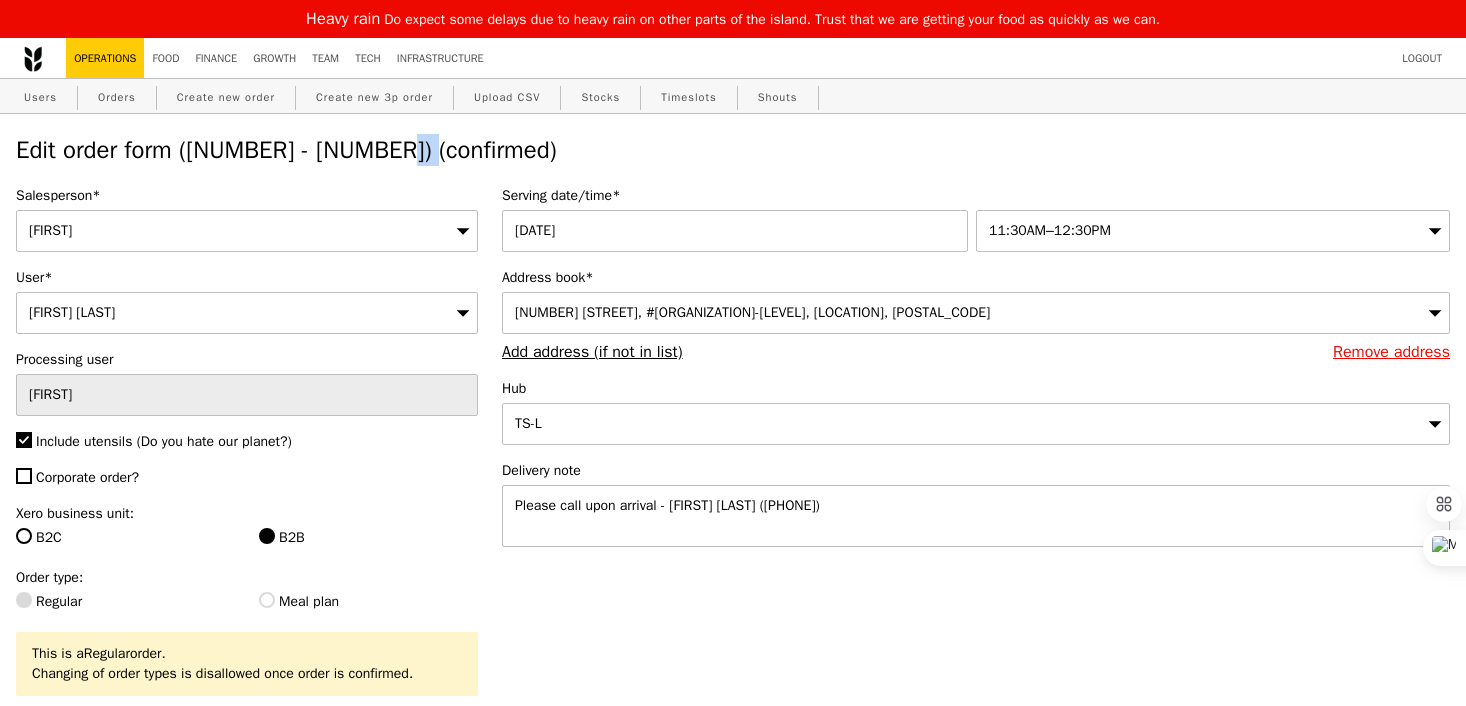click on "Edit order form ([NUMBER] - [NUMBER])
(confirmed)" at bounding box center (733, 150) 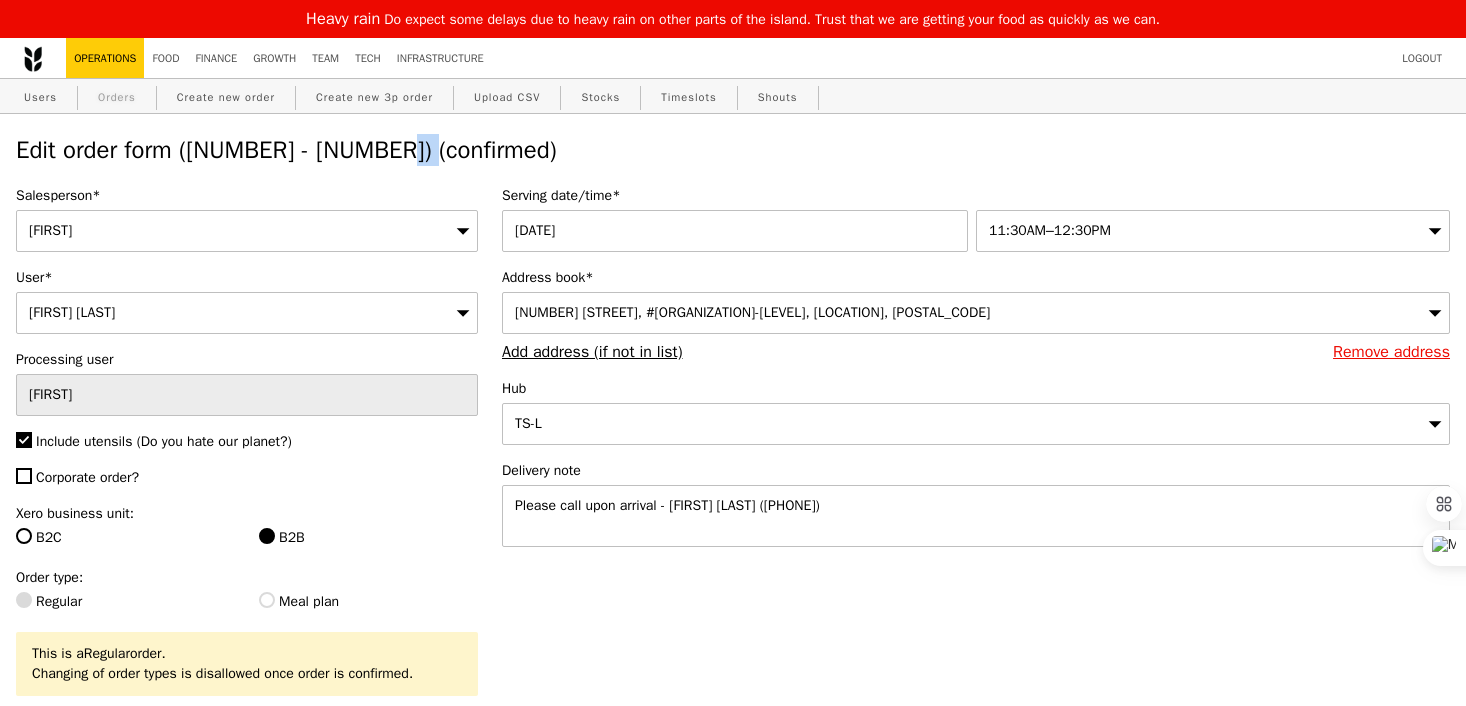 click on "Orders" at bounding box center (117, 97) 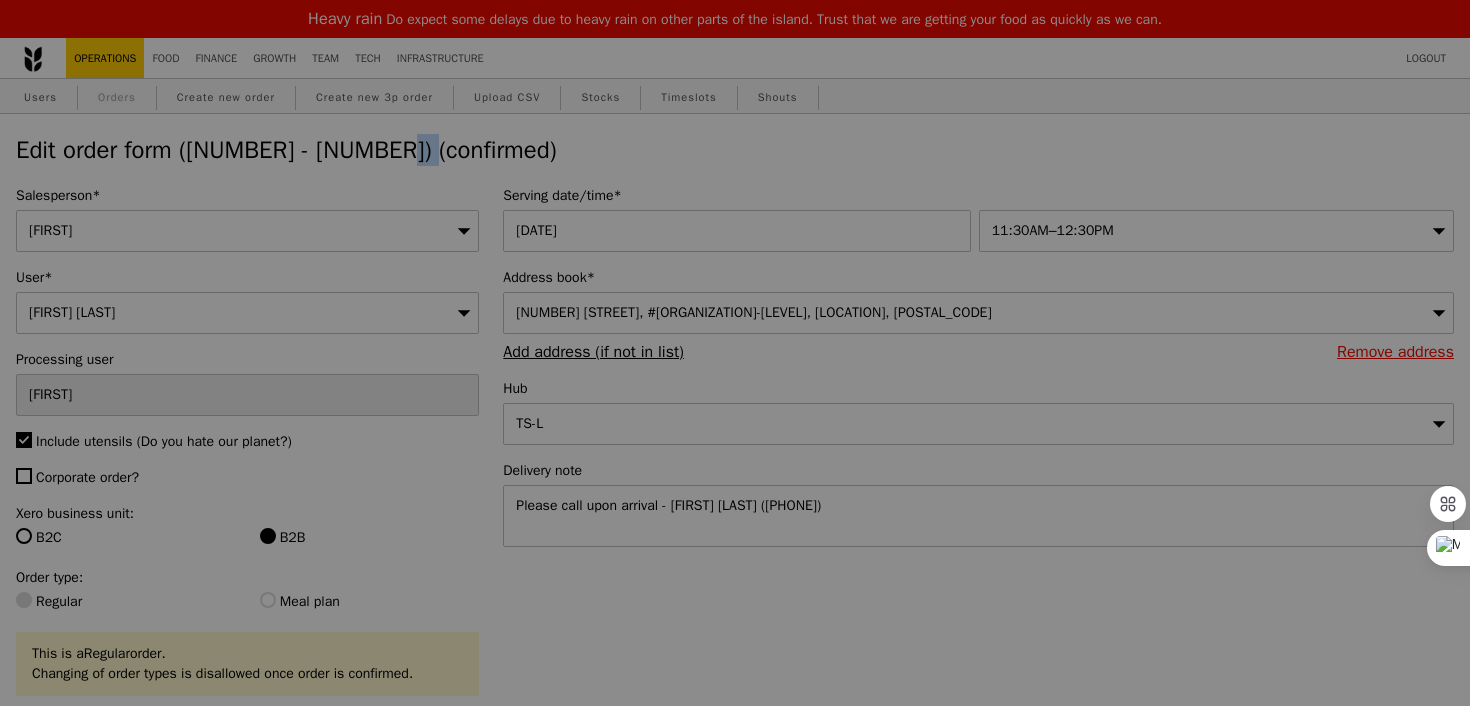 select on "100" 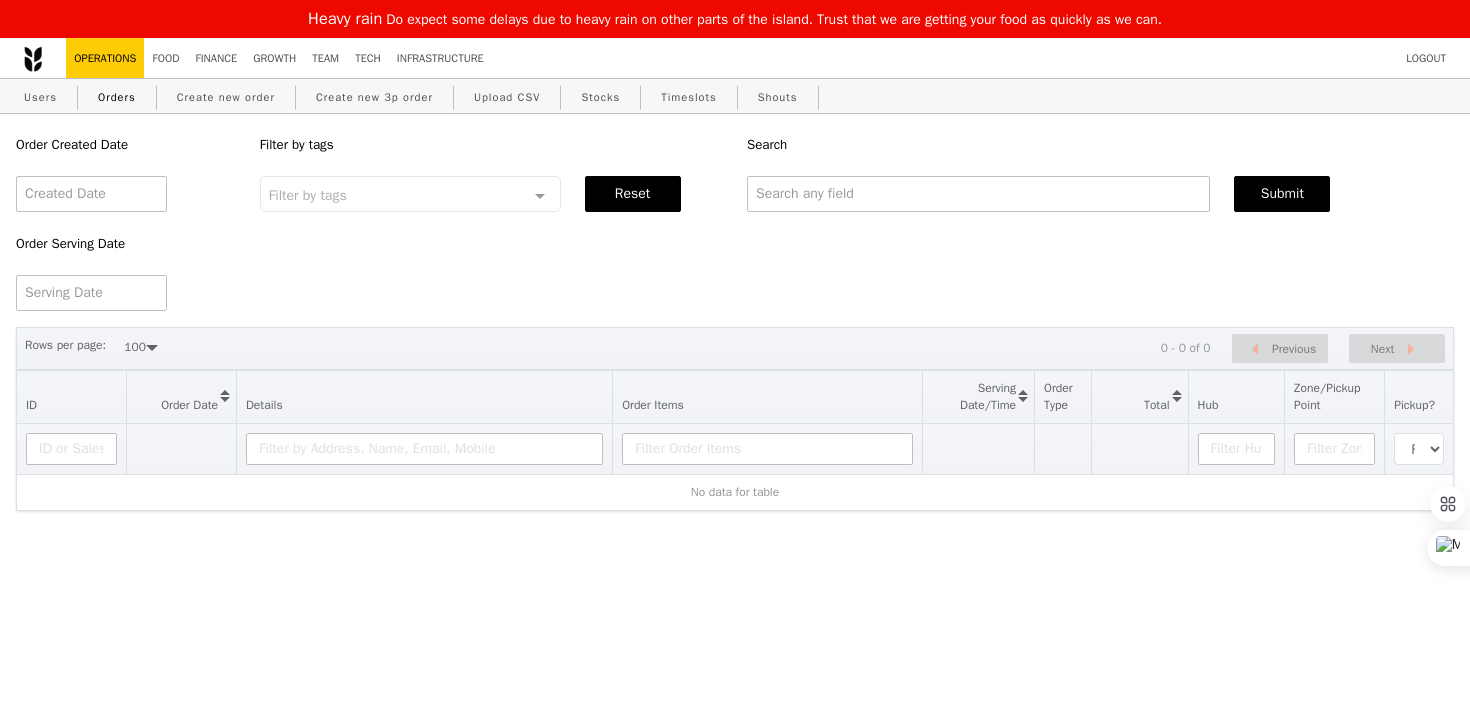 click on "Search" at bounding box center [1100, 145] 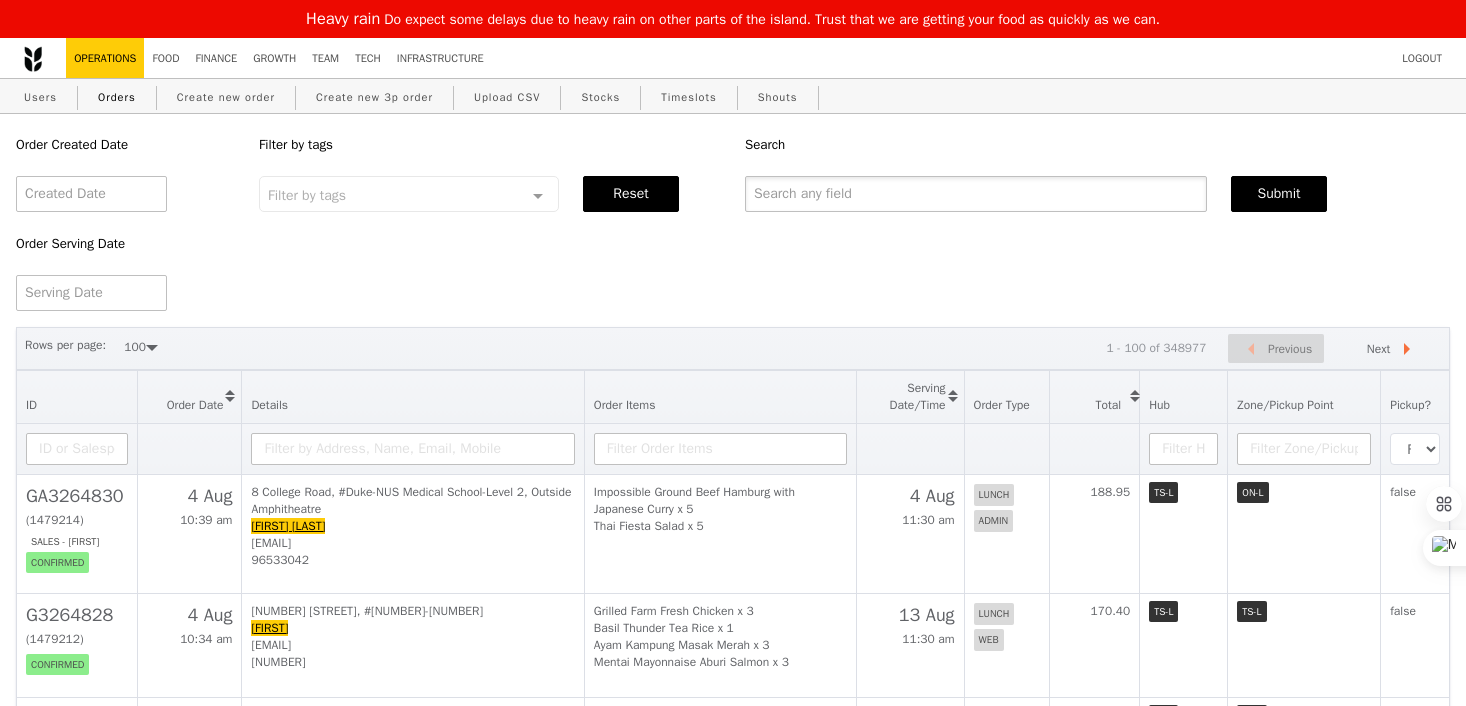click at bounding box center (976, 194) 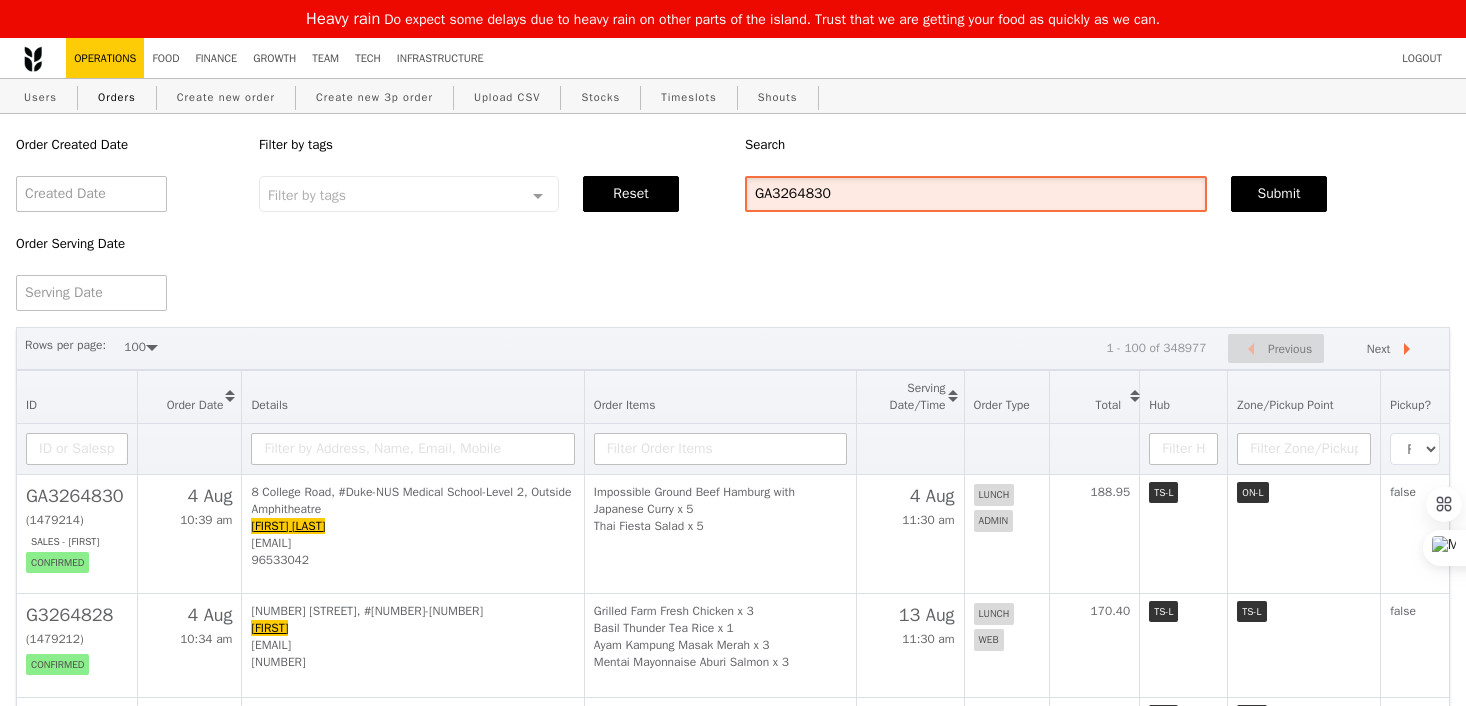 type on "GA3264830" 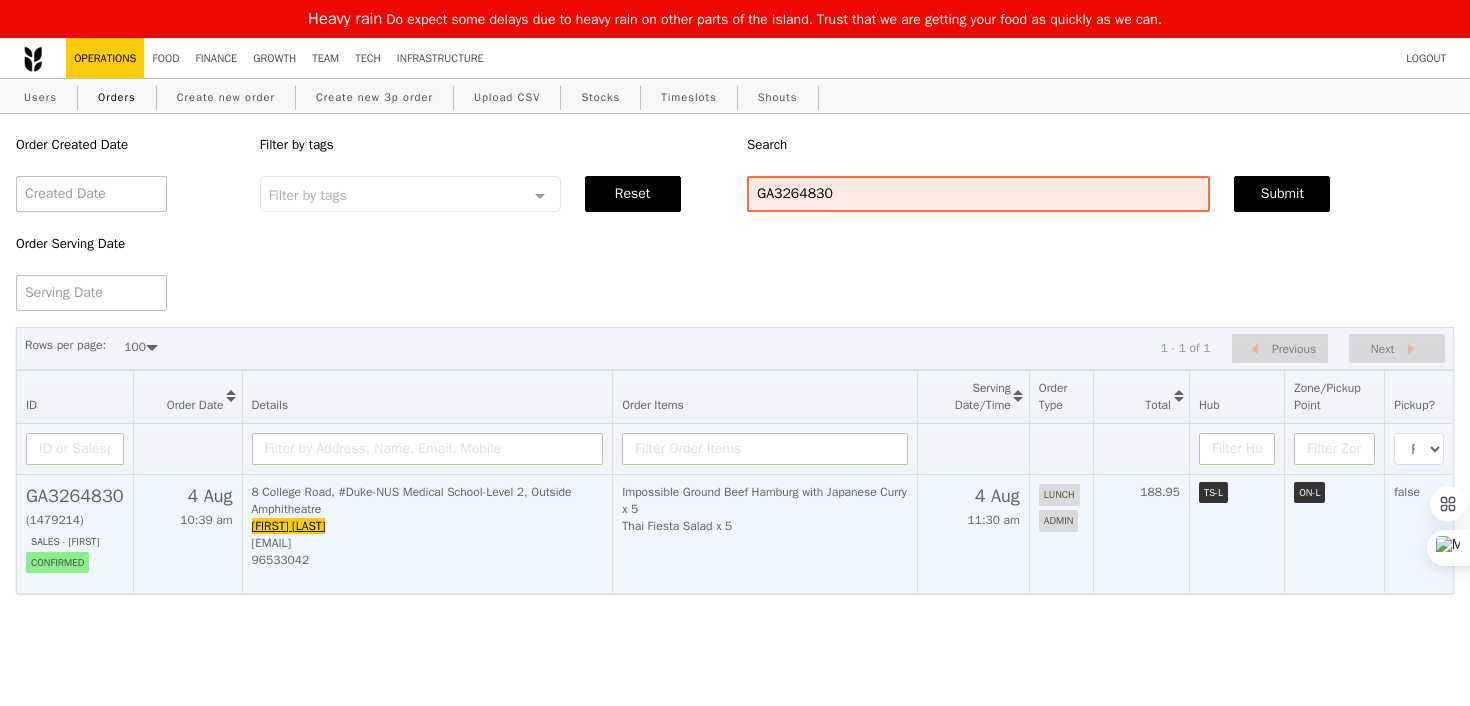click on "Impossible Ground Beef Hamburg with Japanese Curry x 5
Thai Fiesta Salad x 5" at bounding box center [765, 533] 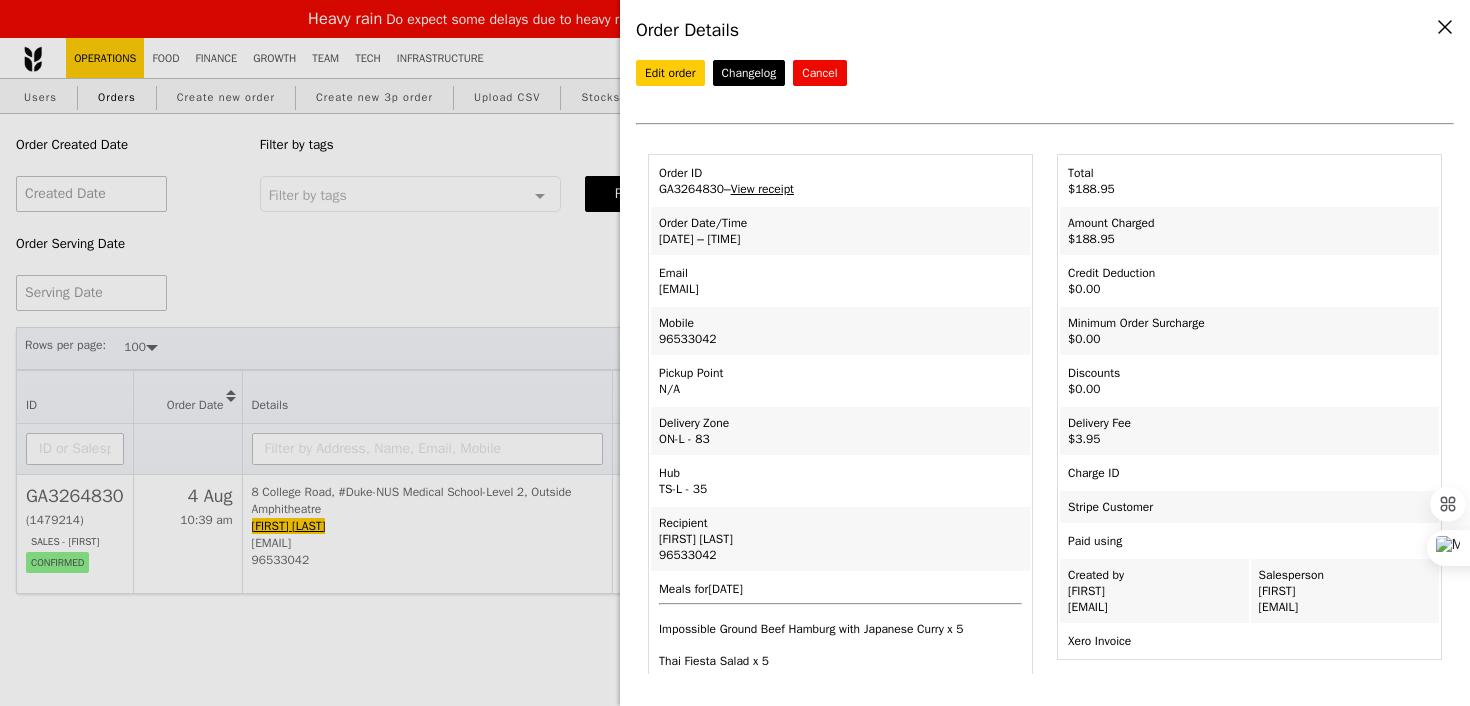 click on "Order Date/Time
[DATE] – [TIME]" at bounding box center [840, 231] 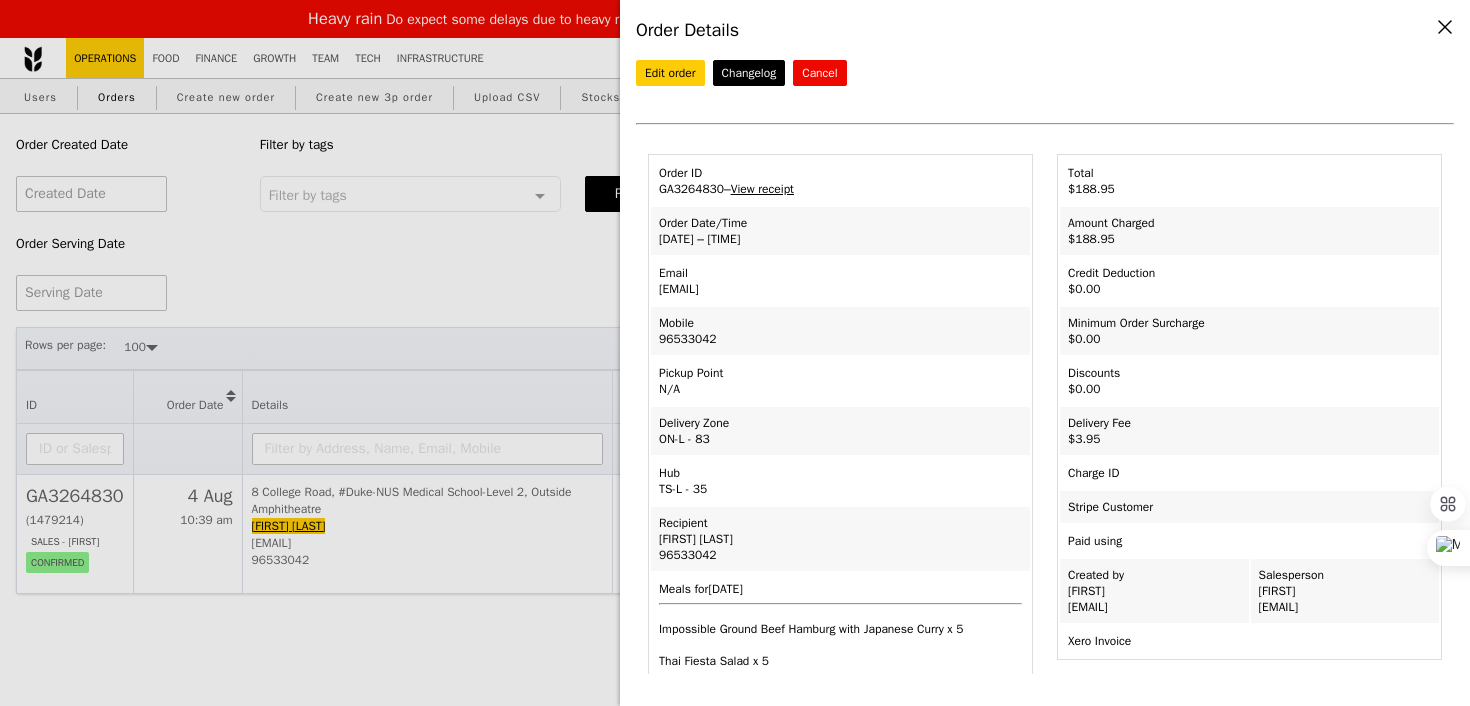 click on "Order Date/Time
[DATE] – [TIME]" at bounding box center (840, 231) 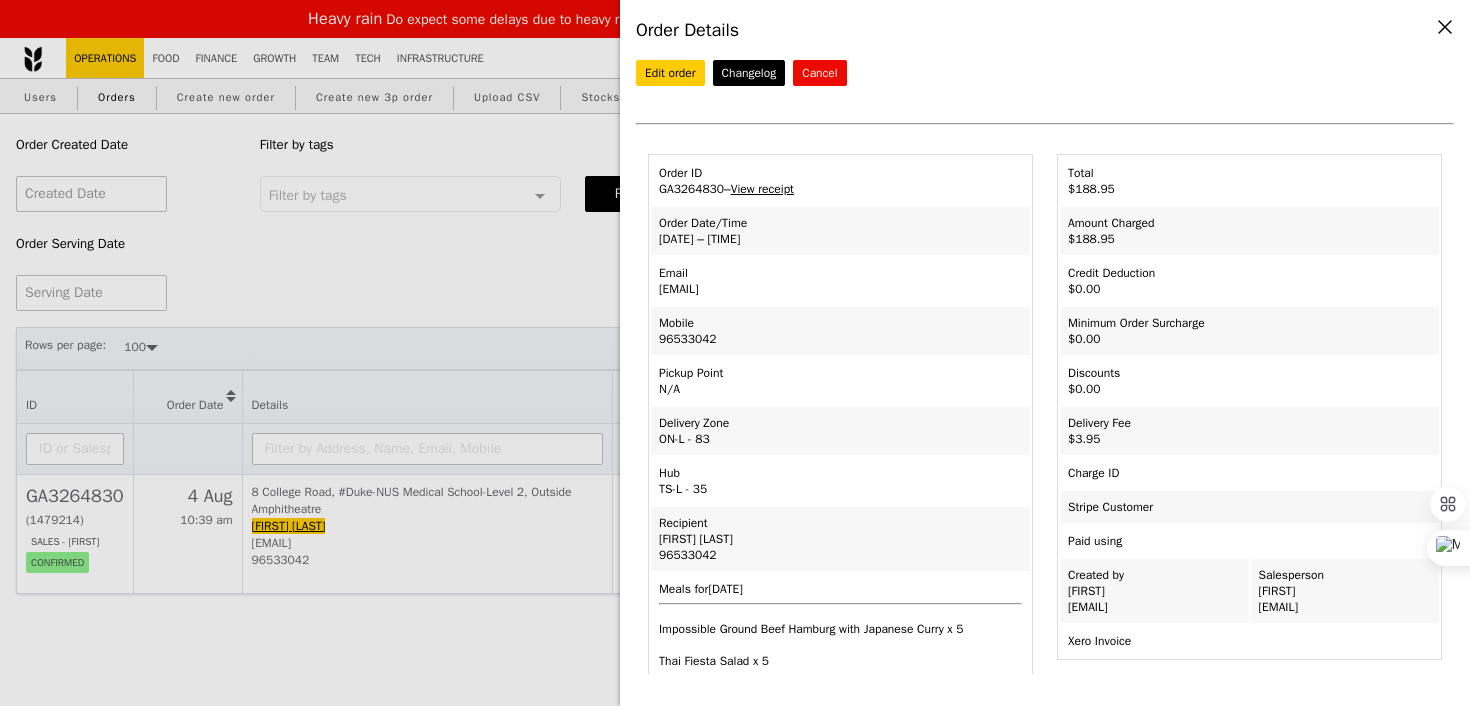 click on "Order ID
[NUMBER]
–
View receipt" at bounding box center [840, 181] 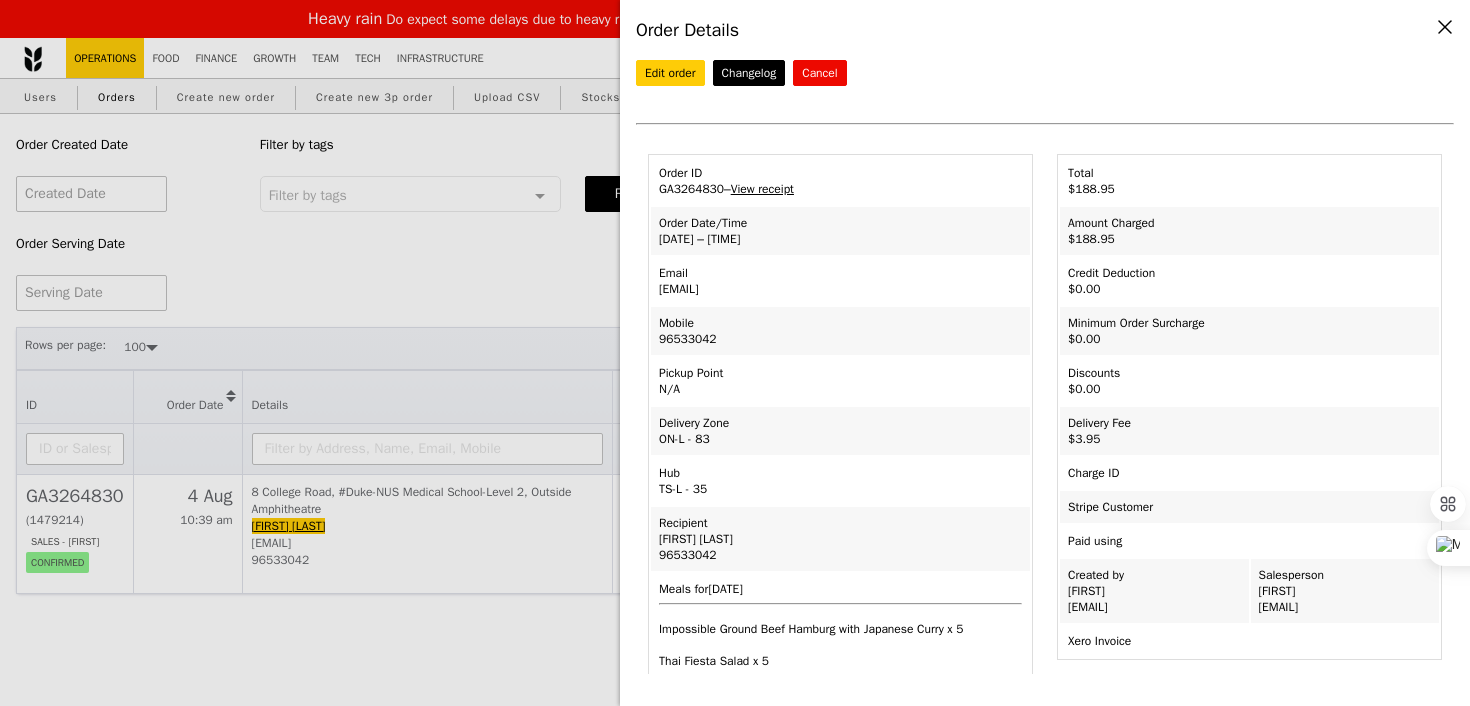 click on "Order ID
[NUMBER]
–
View receipt" at bounding box center (840, 181) 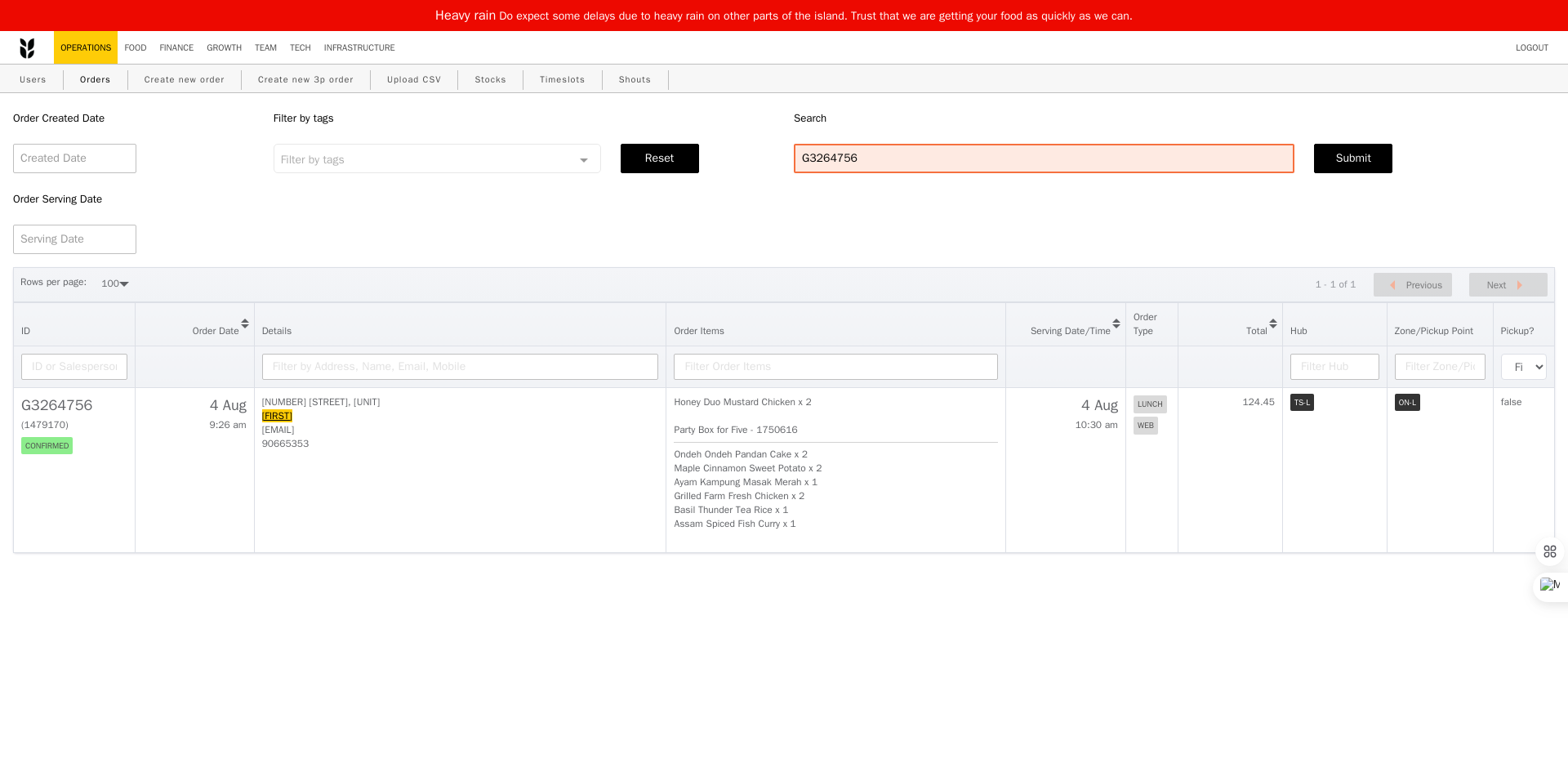 select on "100" 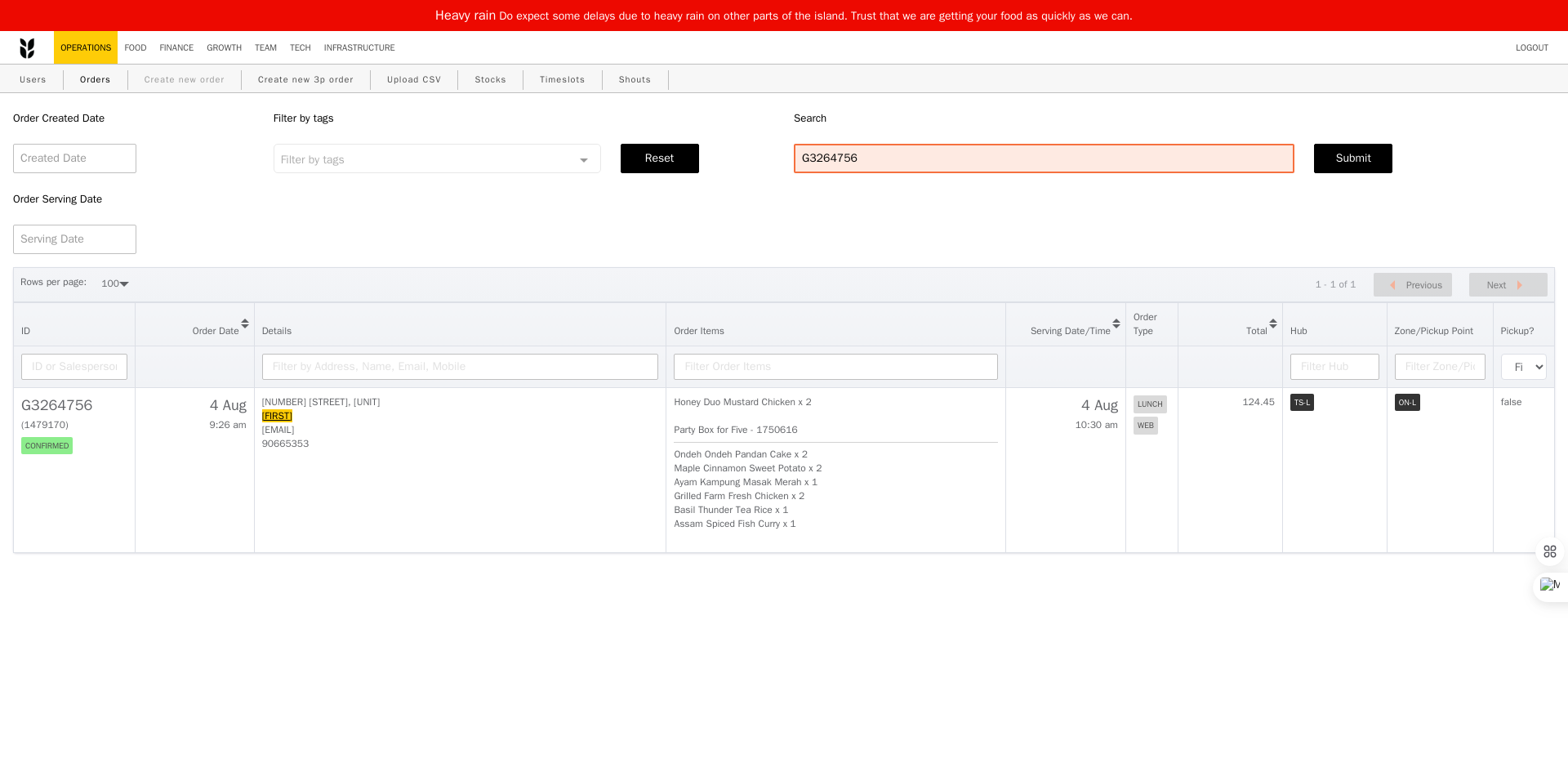 scroll, scrollTop: 0, scrollLeft: 0, axis: both 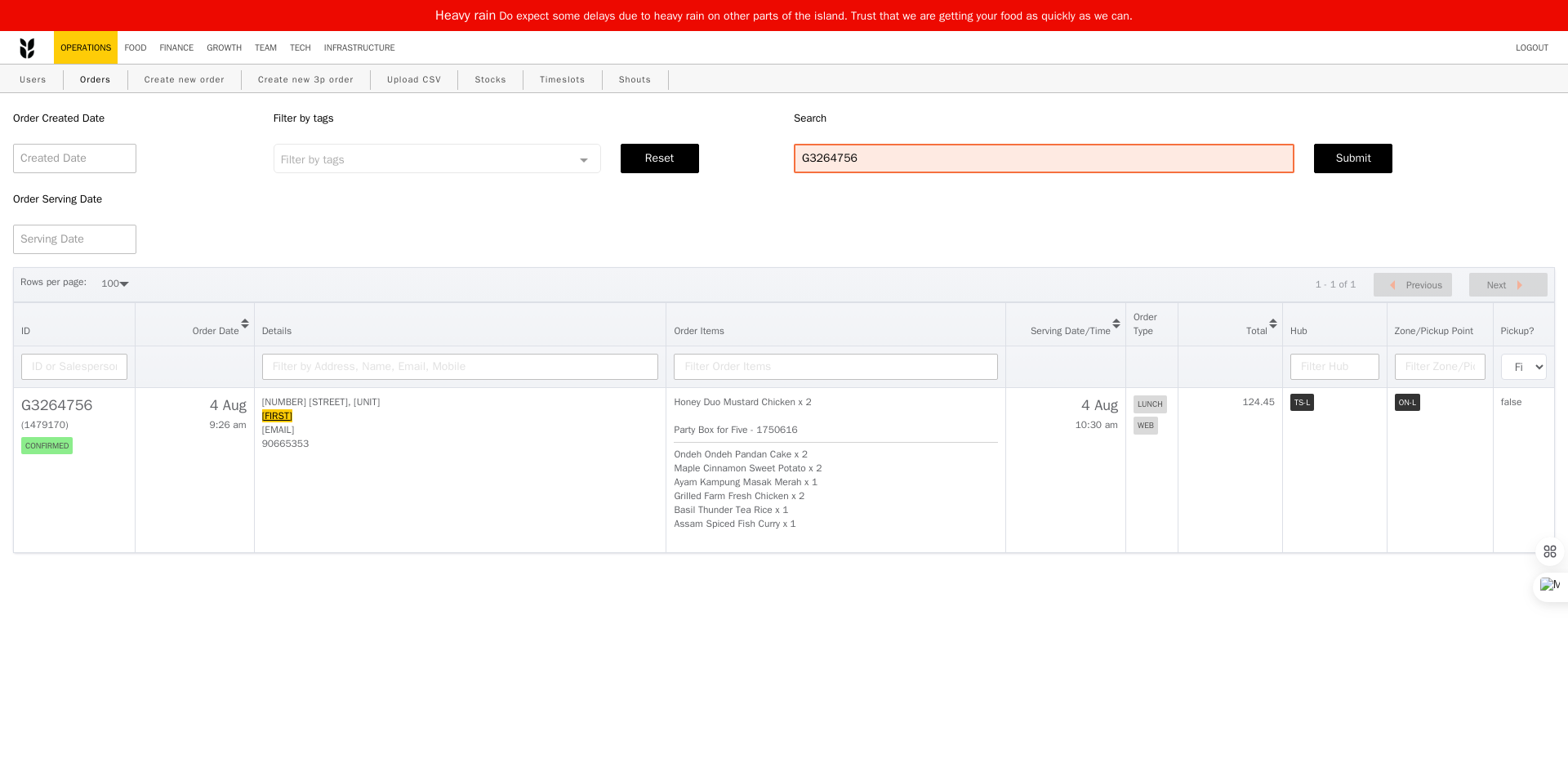 click on "Order Serving Date" at bounding box center (133, 213) 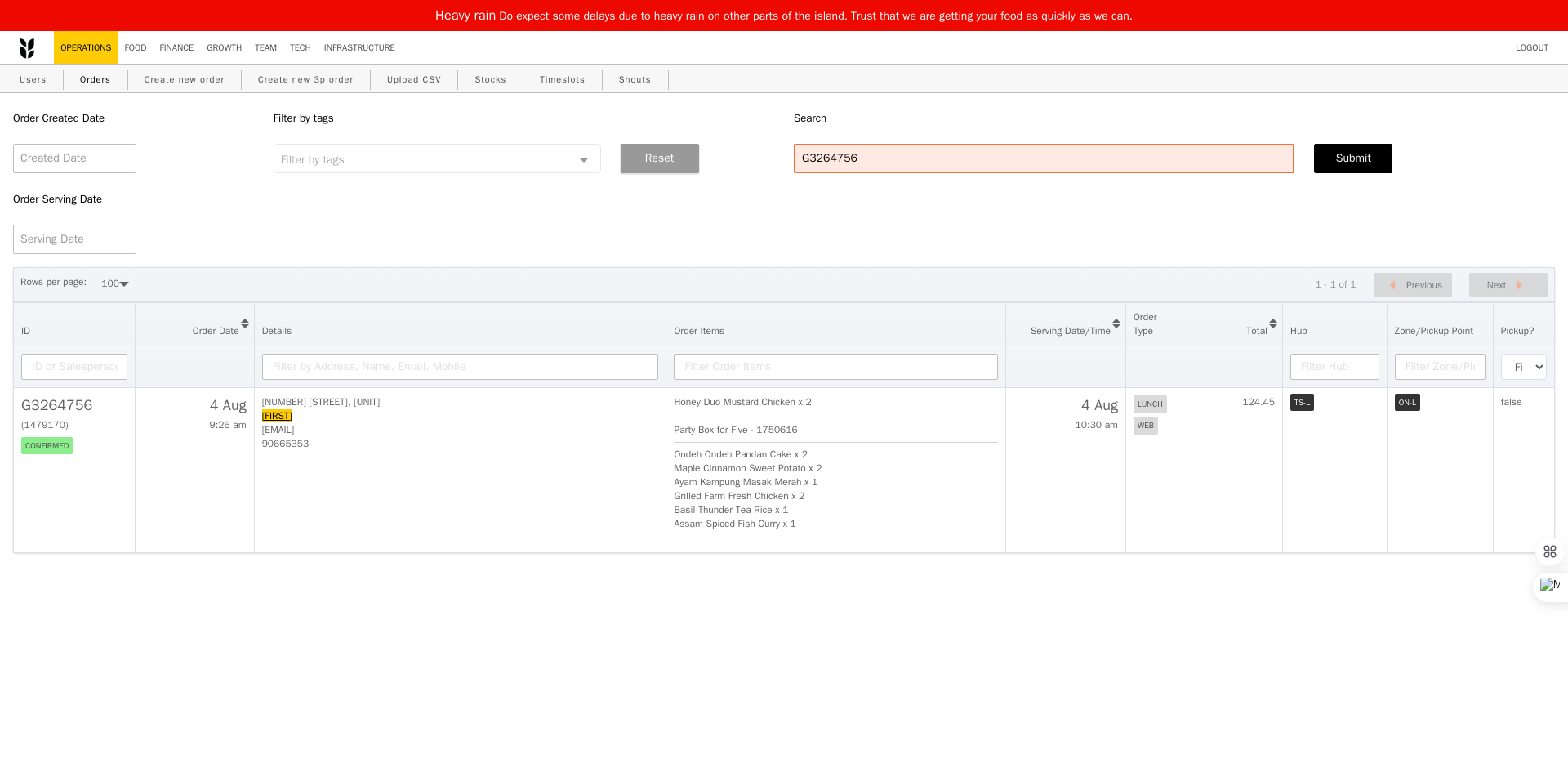 click on "Reset" at bounding box center [660, 158] 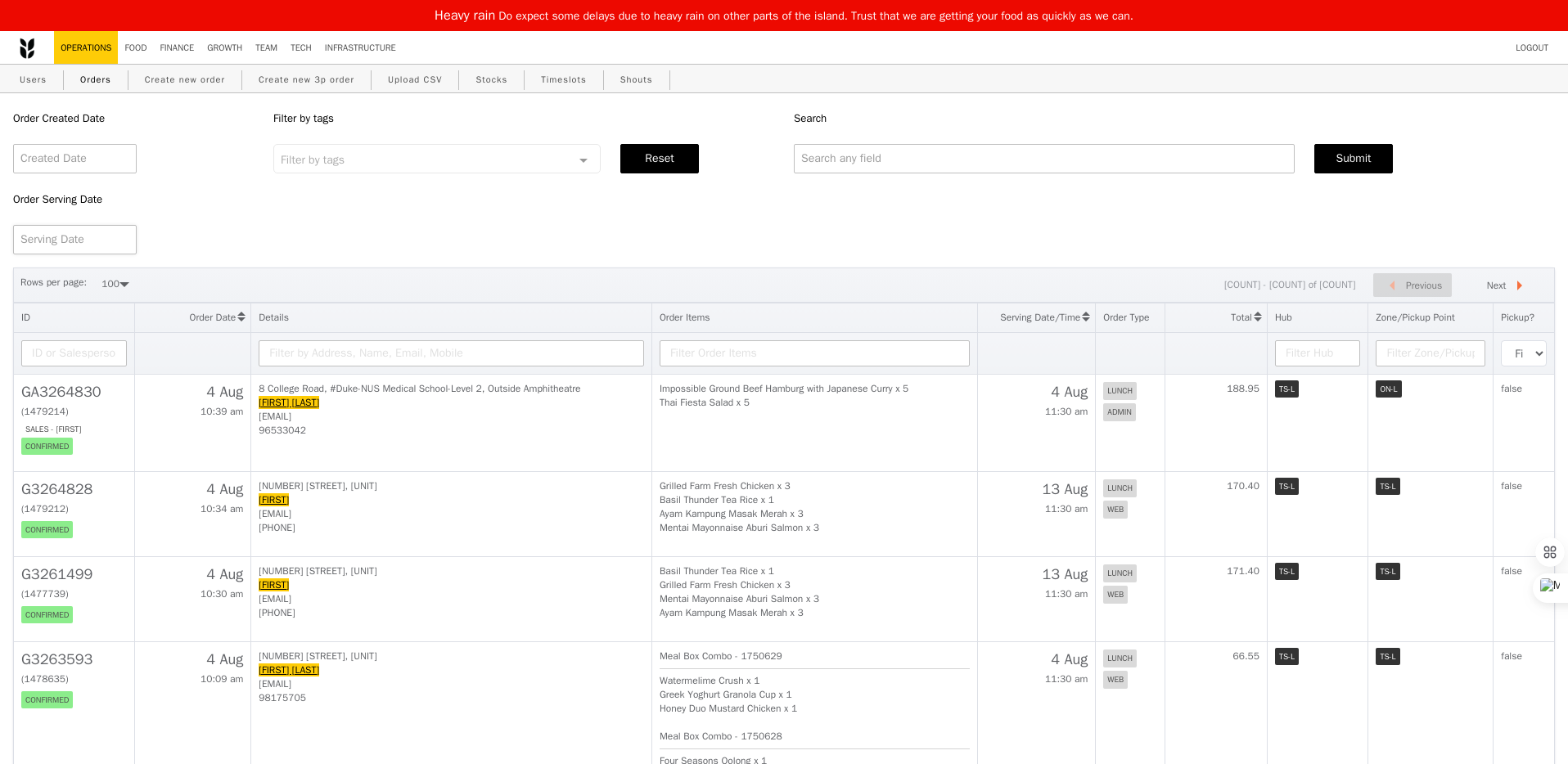 click at bounding box center (74, 240) 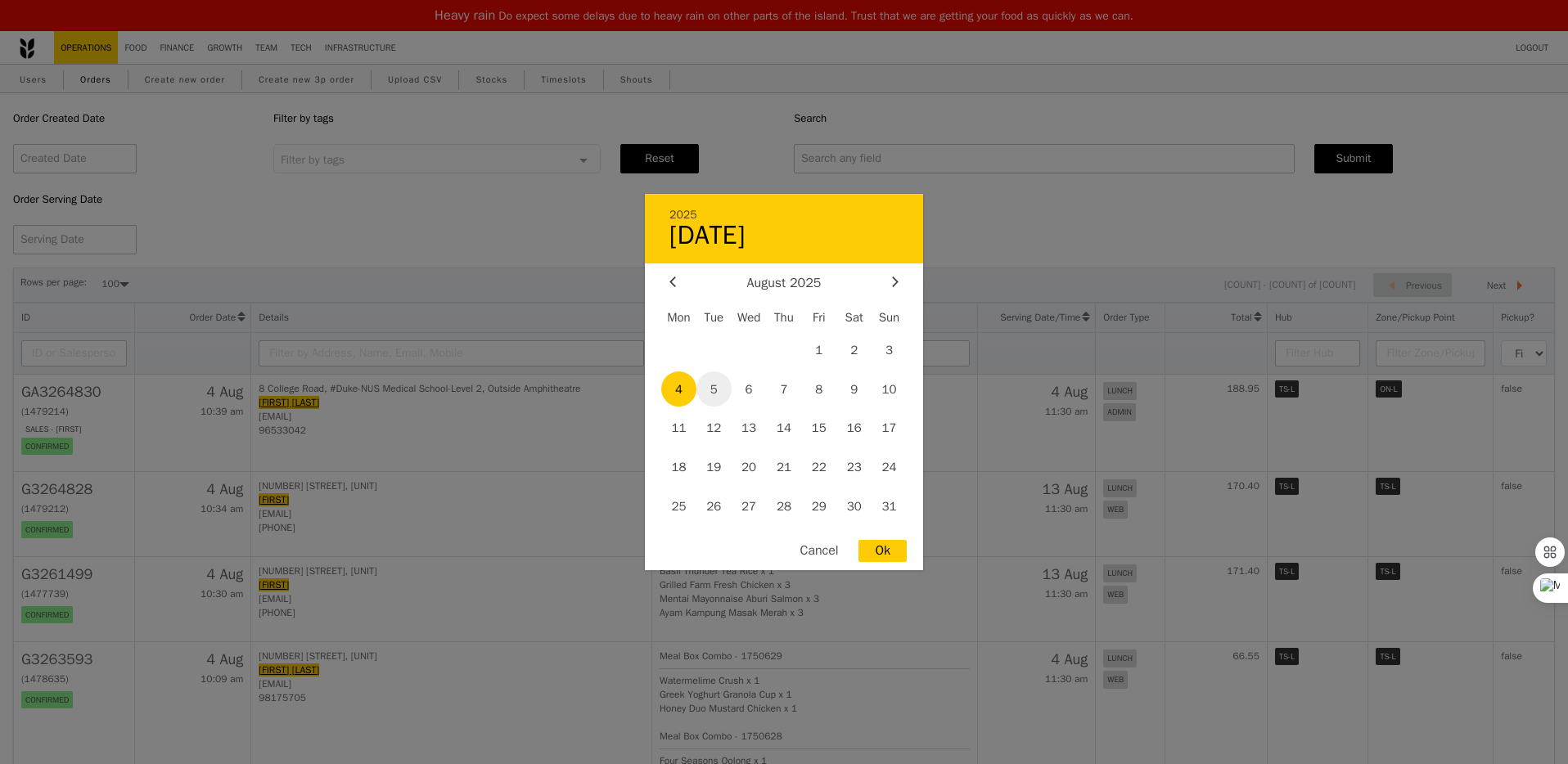 click on "5" at bounding box center (714, 389) 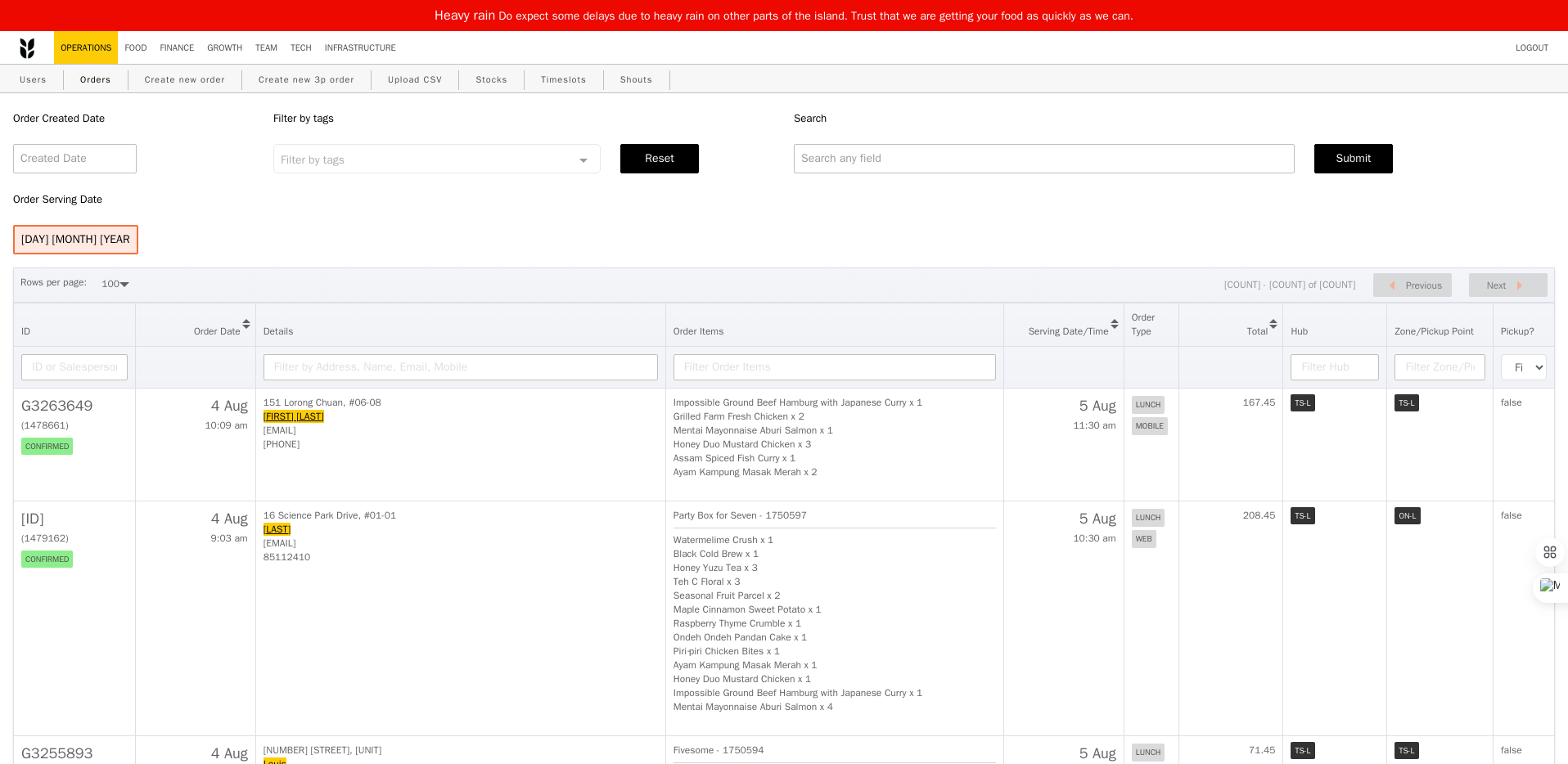 scroll, scrollTop: 646, scrollLeft: 0, axis: vertical 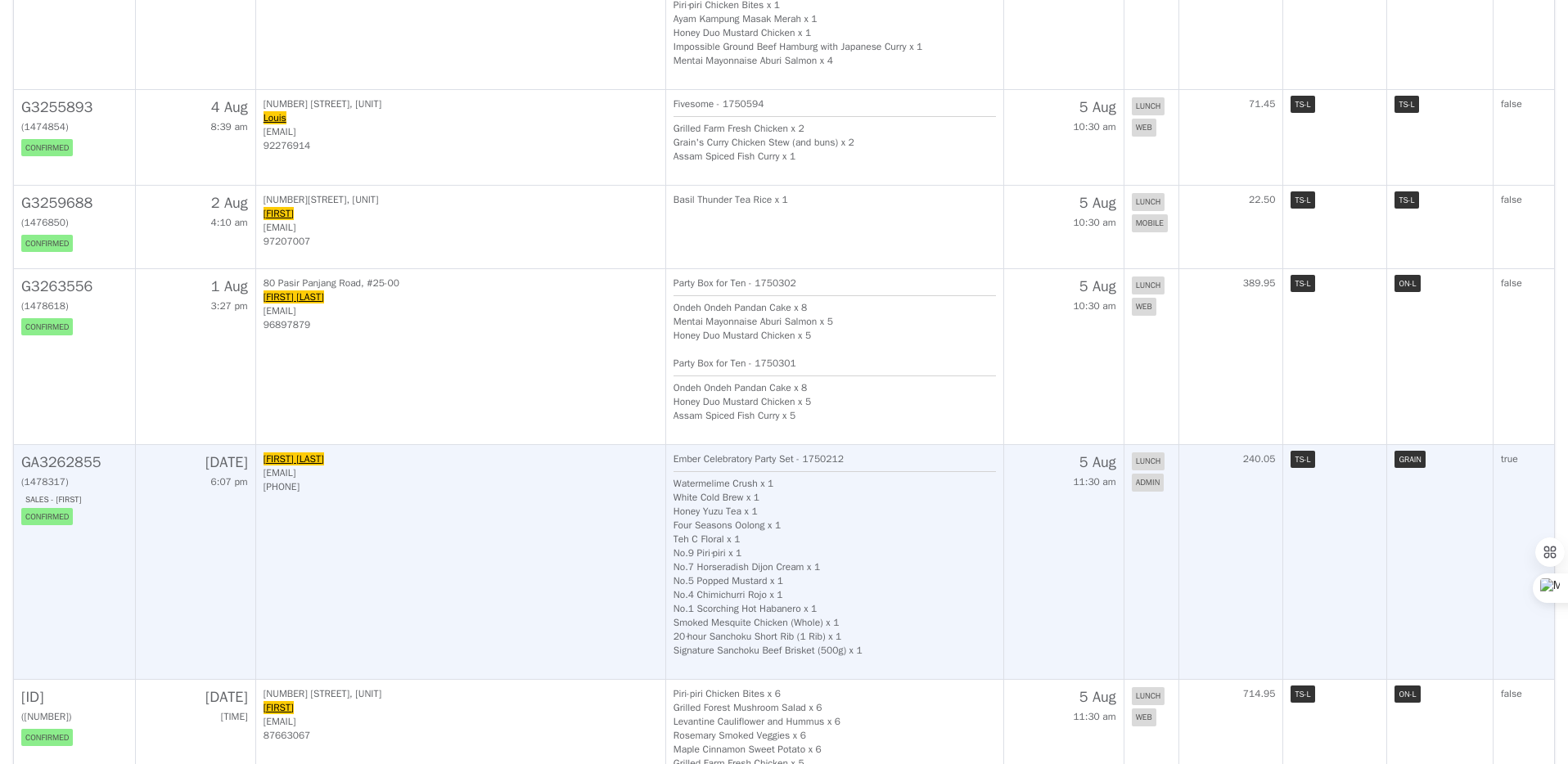 click on "Watermelime Crush x 1" at bounding box center (723, 483) 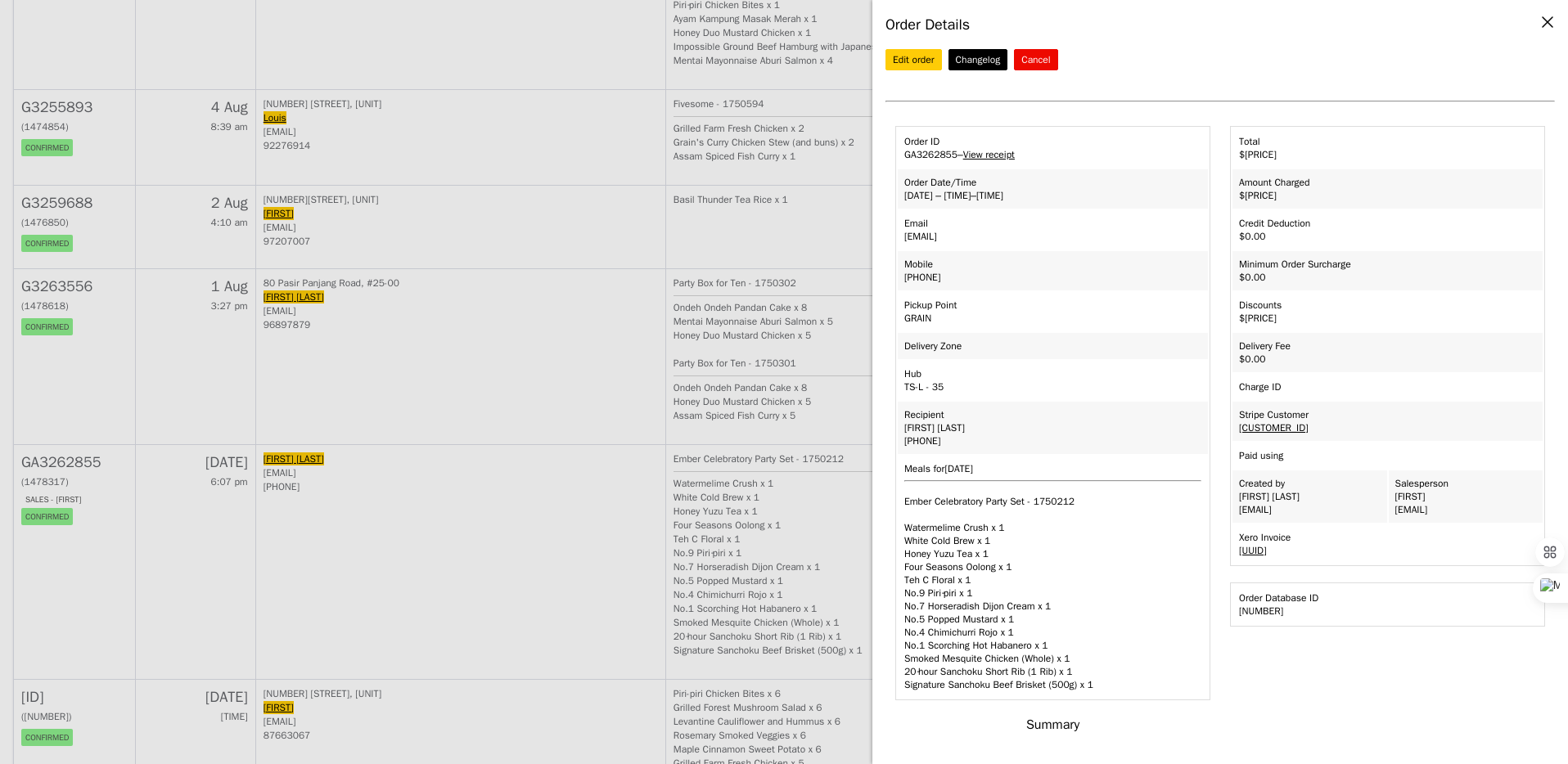 click on "Email
jhhou93@gmail.com" at bounding box center [1052, 230] 